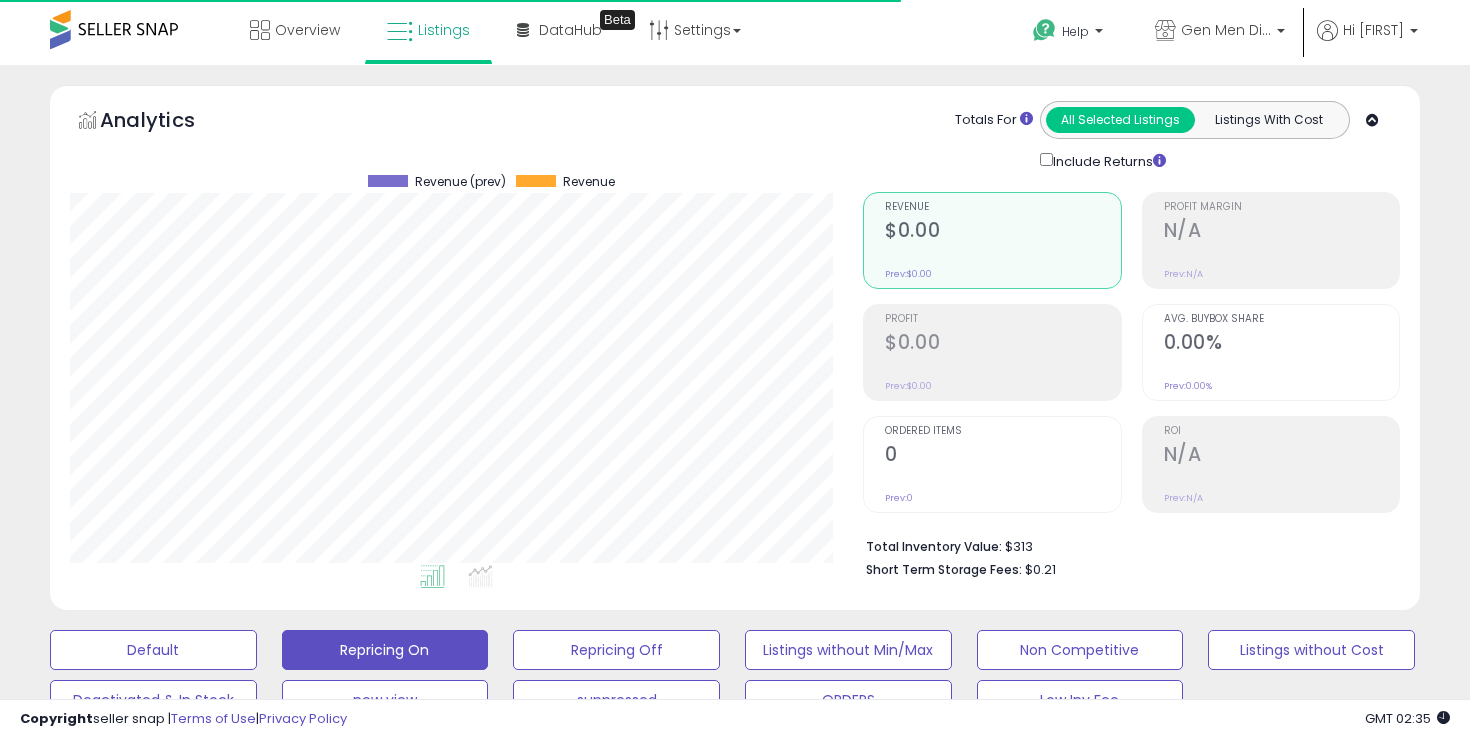 scroll, scrollTop: 104, scrollLeft: 0, axis: vertical 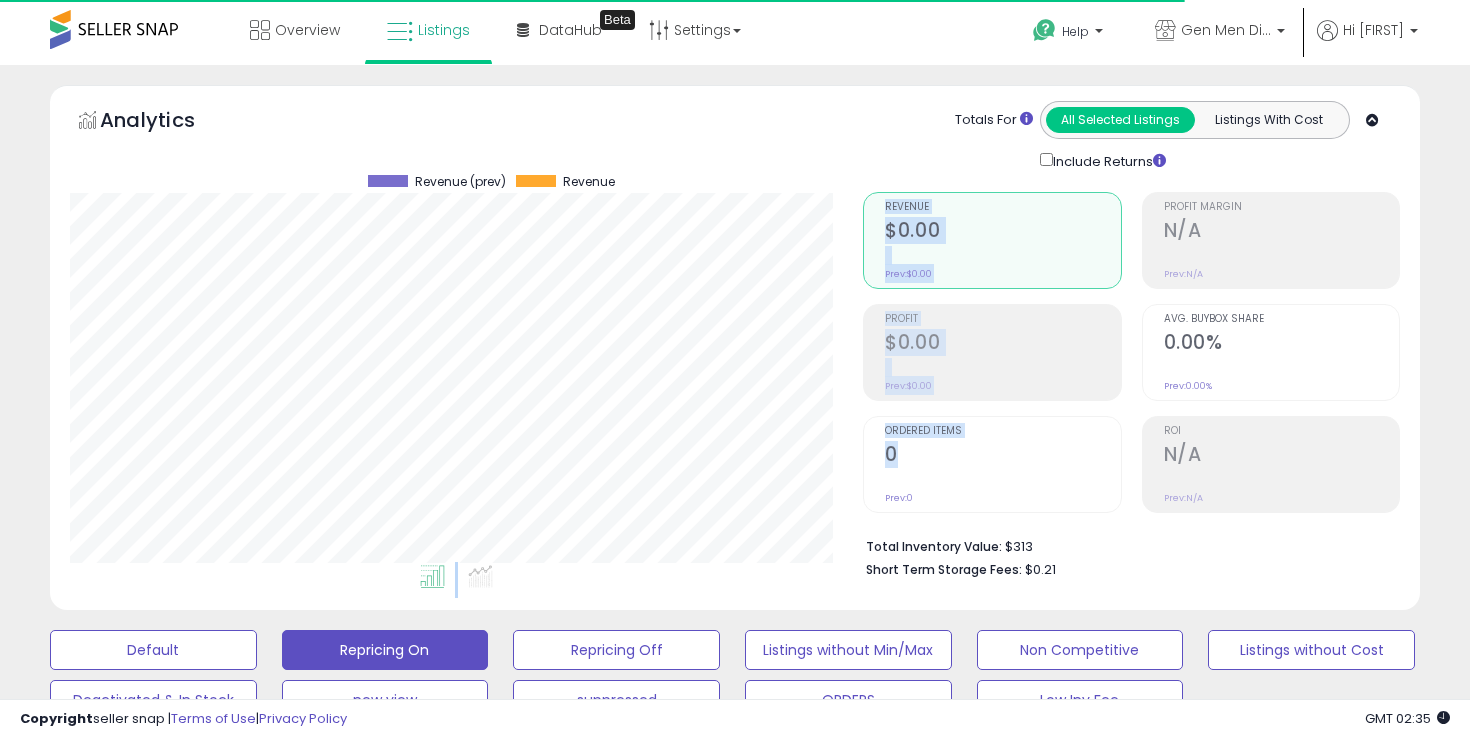 drag, startPoint x: 846, startPoint y: 222, endPoint x: 953, endPoint y: 471, distance: 271.0166 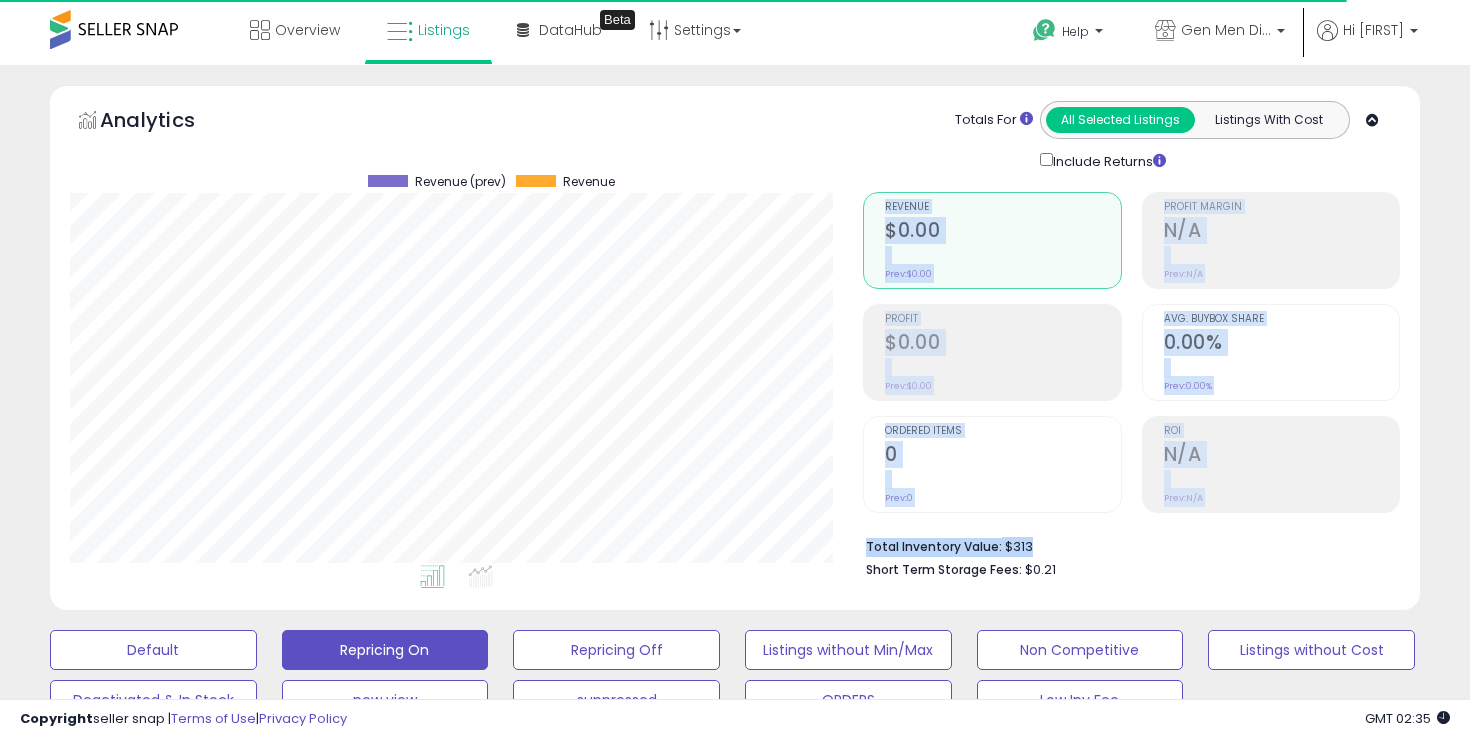 drag, startPoint x: 1066, startPoint y: 552, endPoint x: 1010, endPoint y: 62, distance: 493.1896 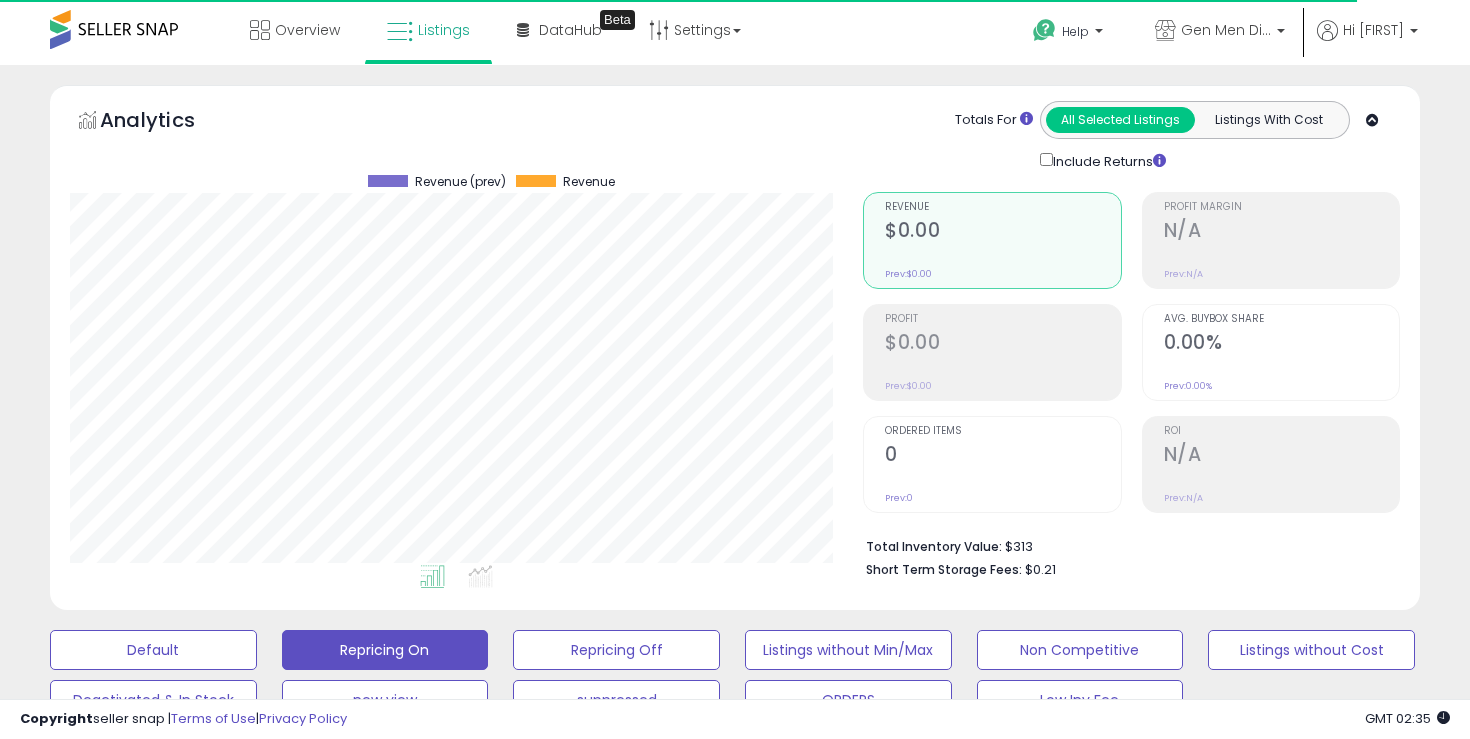 click on "Help
Contact Support
Search Knowledge Hub
Request a Feature
Hi [NAME]" at bounding box center [1197, 42] 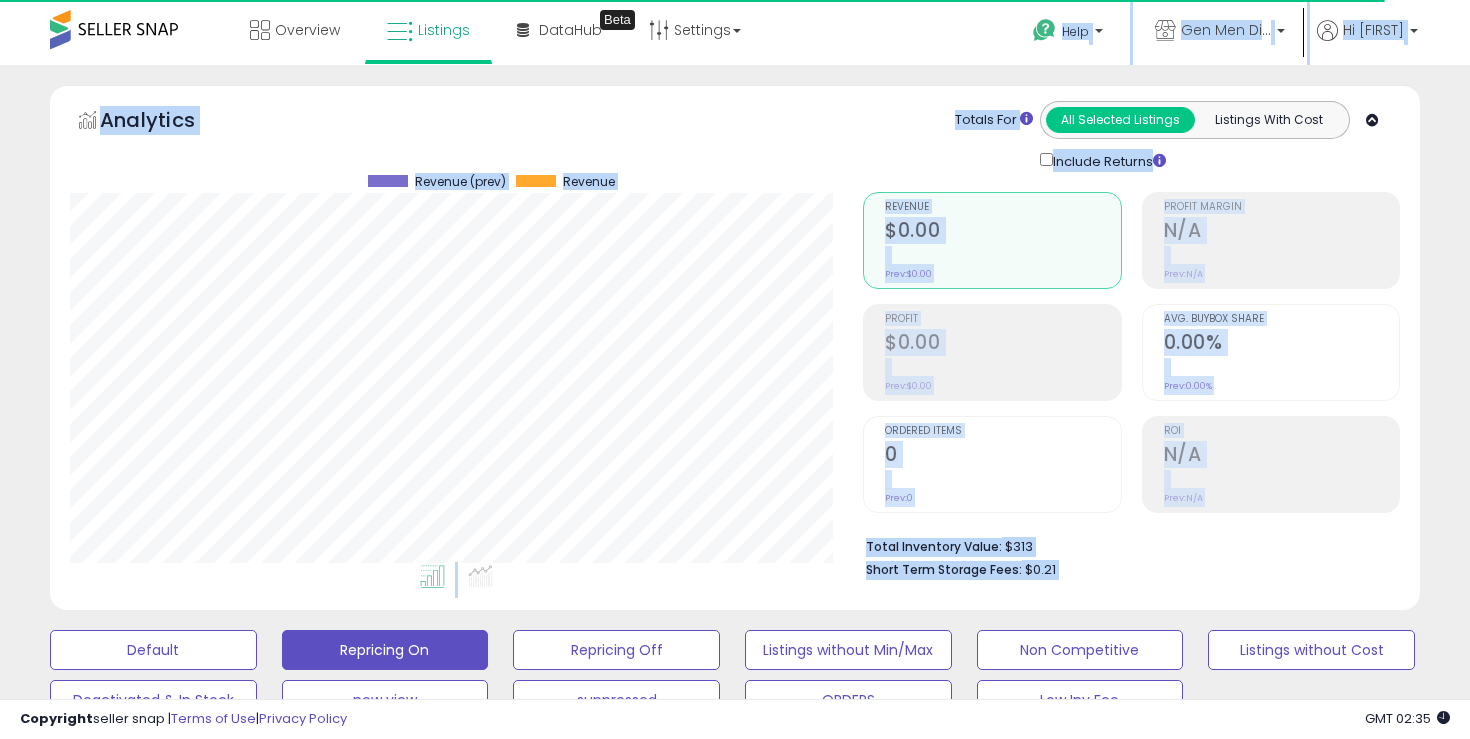 drag, startPoint x: 1010, startPoint y: 62, endPoint x: 1285, endPoint y: 624, distance: 625.67487 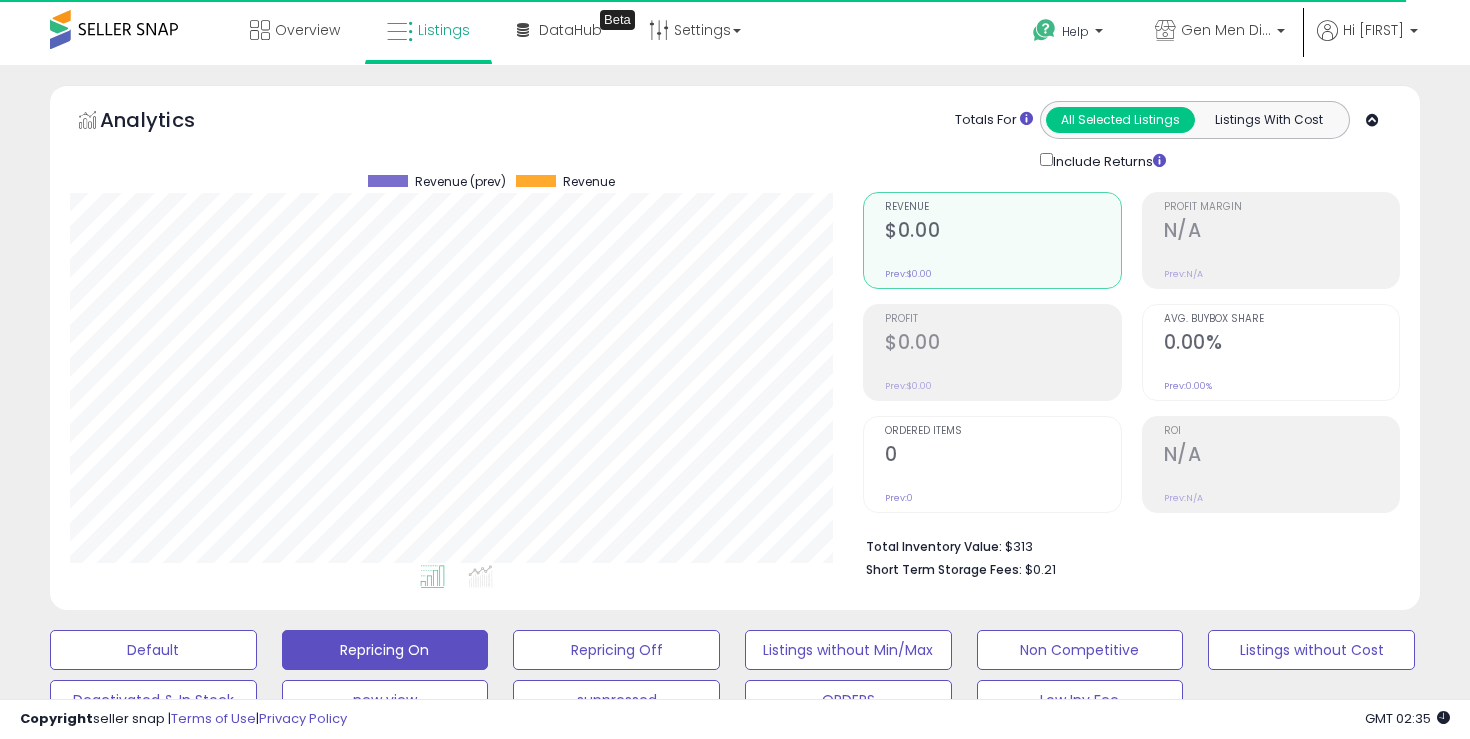 click on "Total Inventory Value:   $313
Short Term Storage Fees:   $0.21" at bounding box center [1131, 551] 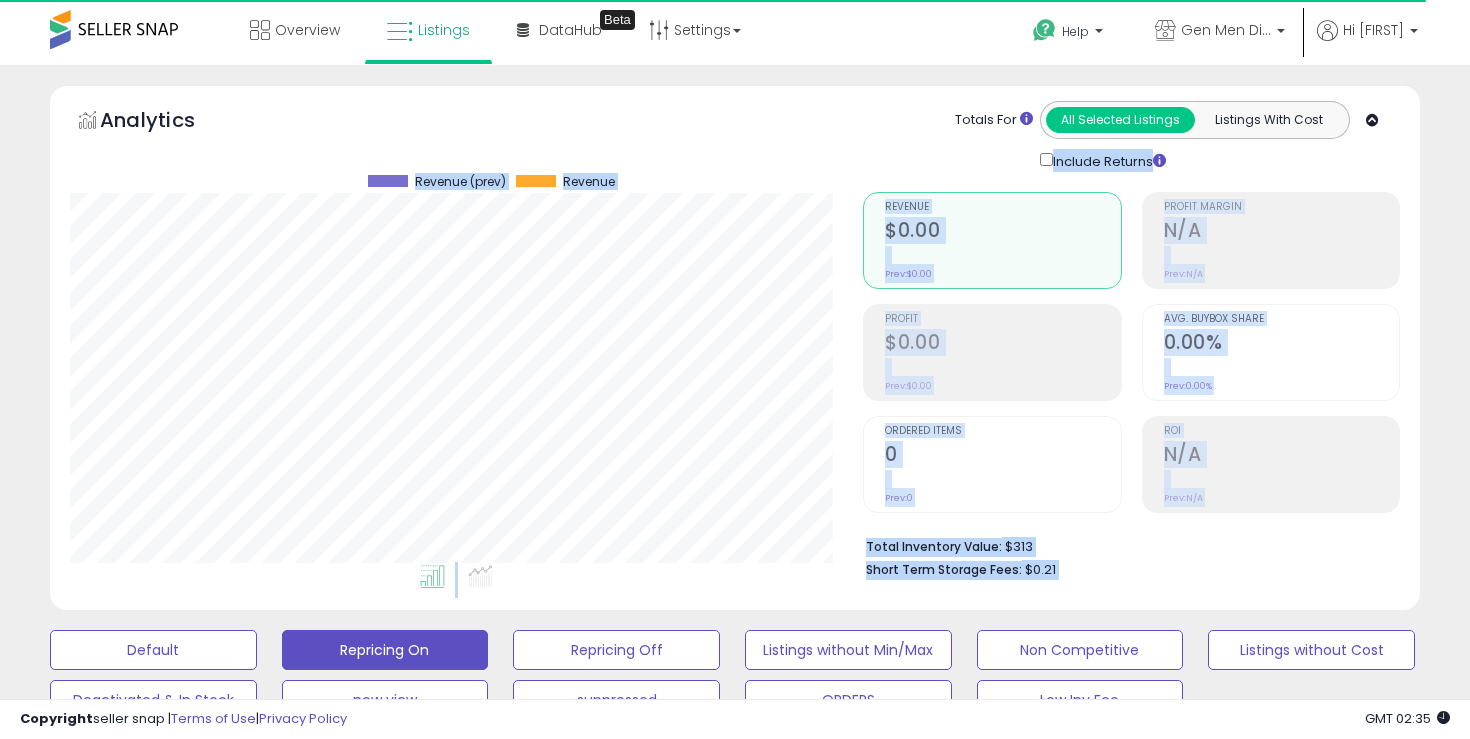 drag, startPoint x: 1295, startPoint y: 580, endPoint x: 1301, endPoint y: 169, distance: 411.0438 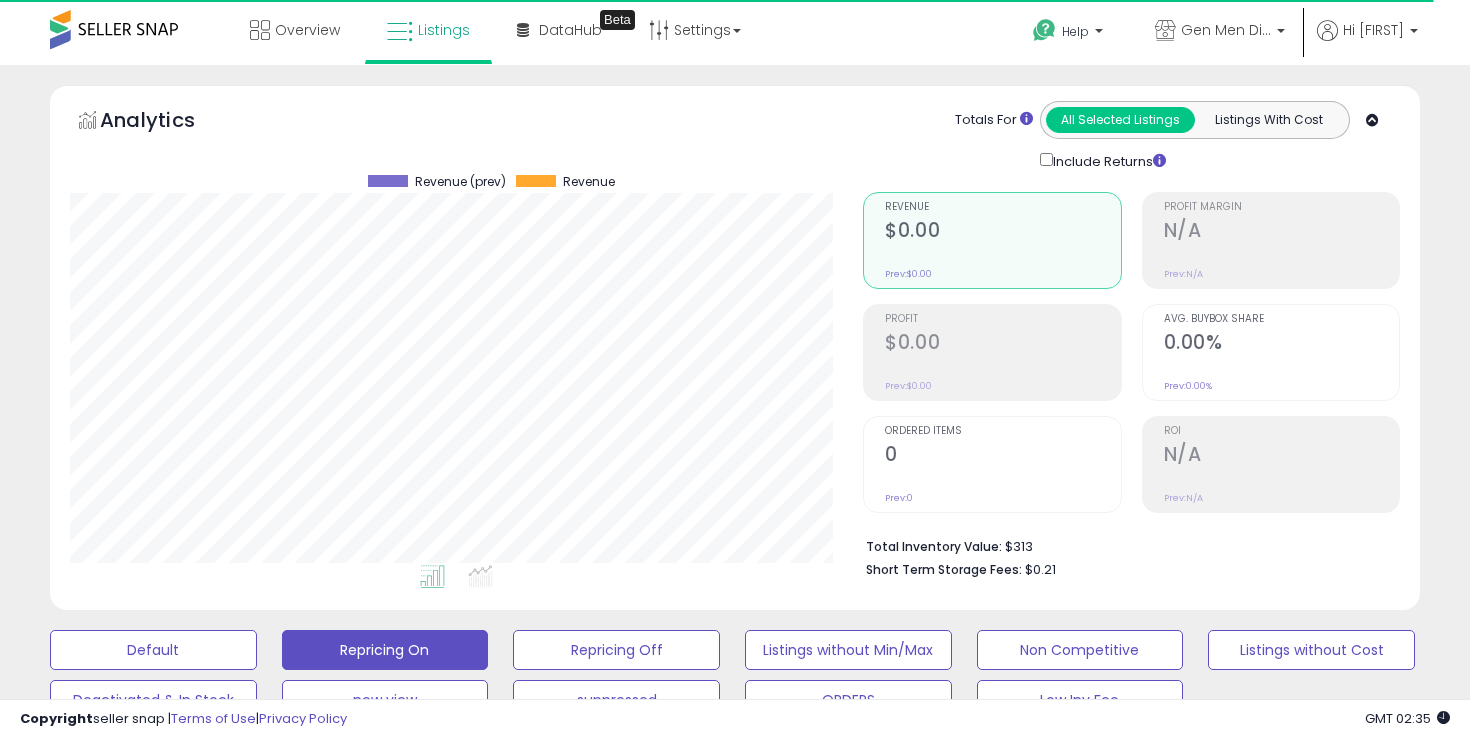 click on "Retrieving aggregations..
Revenue
$0.00
Prev:  $0.00
Profit     $0.00
Prev:  0" at bounding box center [1131, 381] 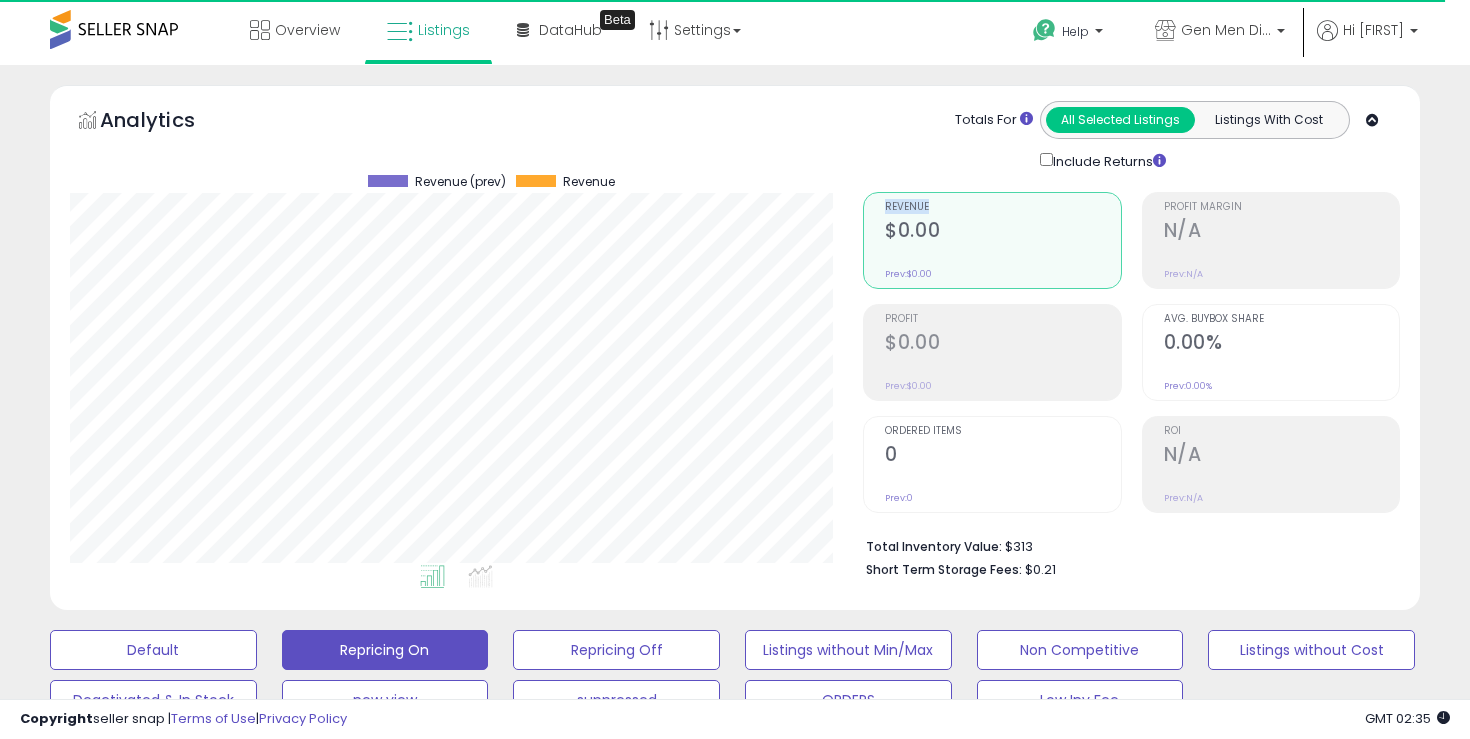 drag, startPoint x: 1301, startPoint y: 169, endPoint x: 1296, endPoint y: 67, distance: 102.122475 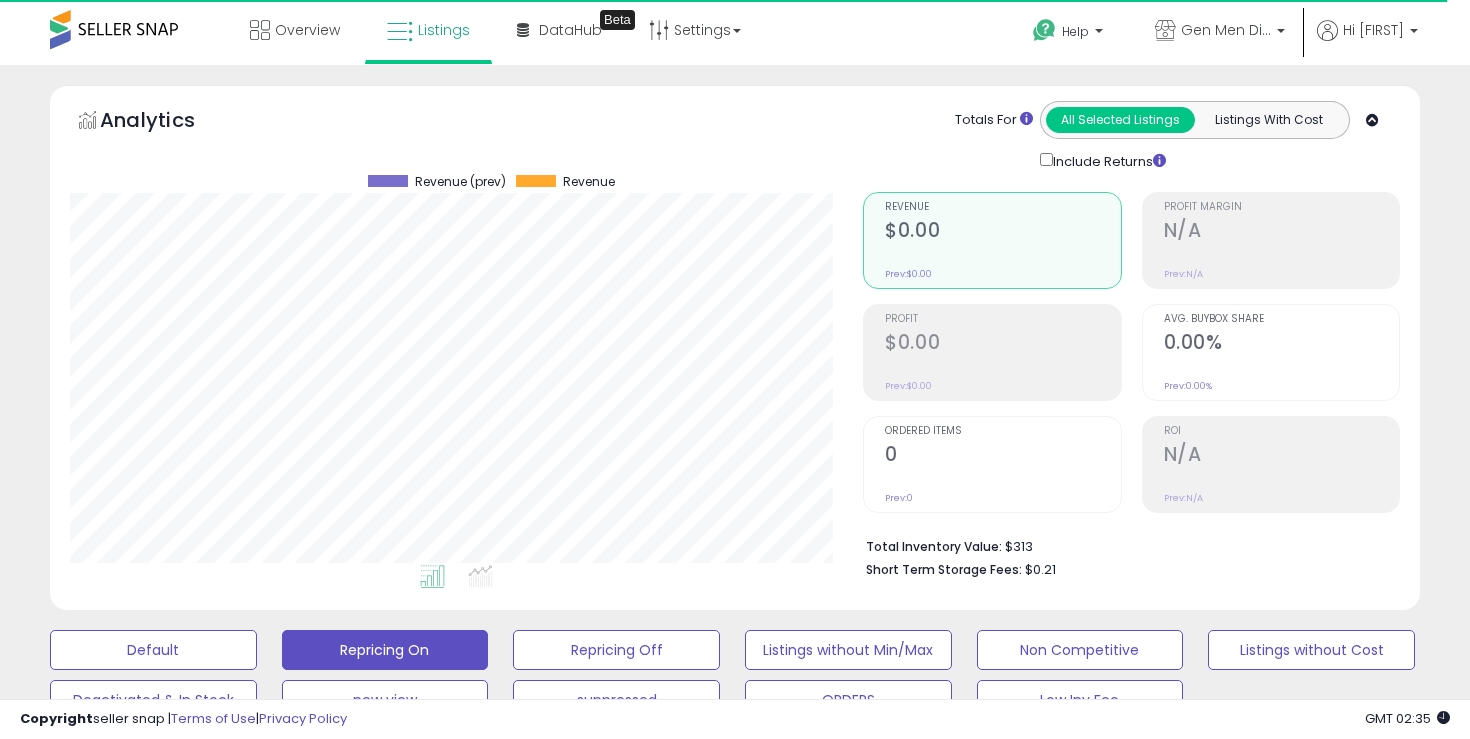 click on "**********" at bounding box center [735, 705] 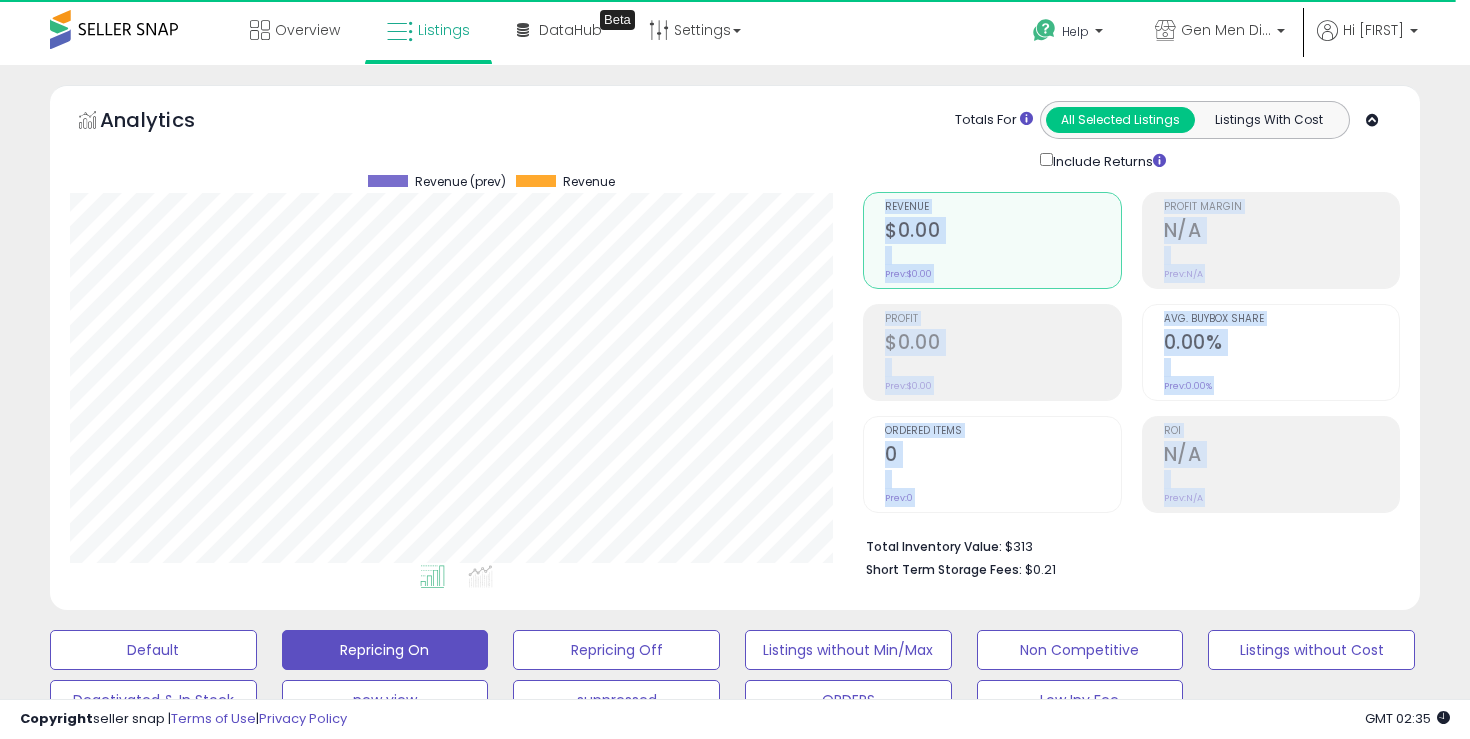 drag, startPoint x: 1296, startPoint y: 67, endPoint x: 1260, endPoint y: 498, distance: 432.50085 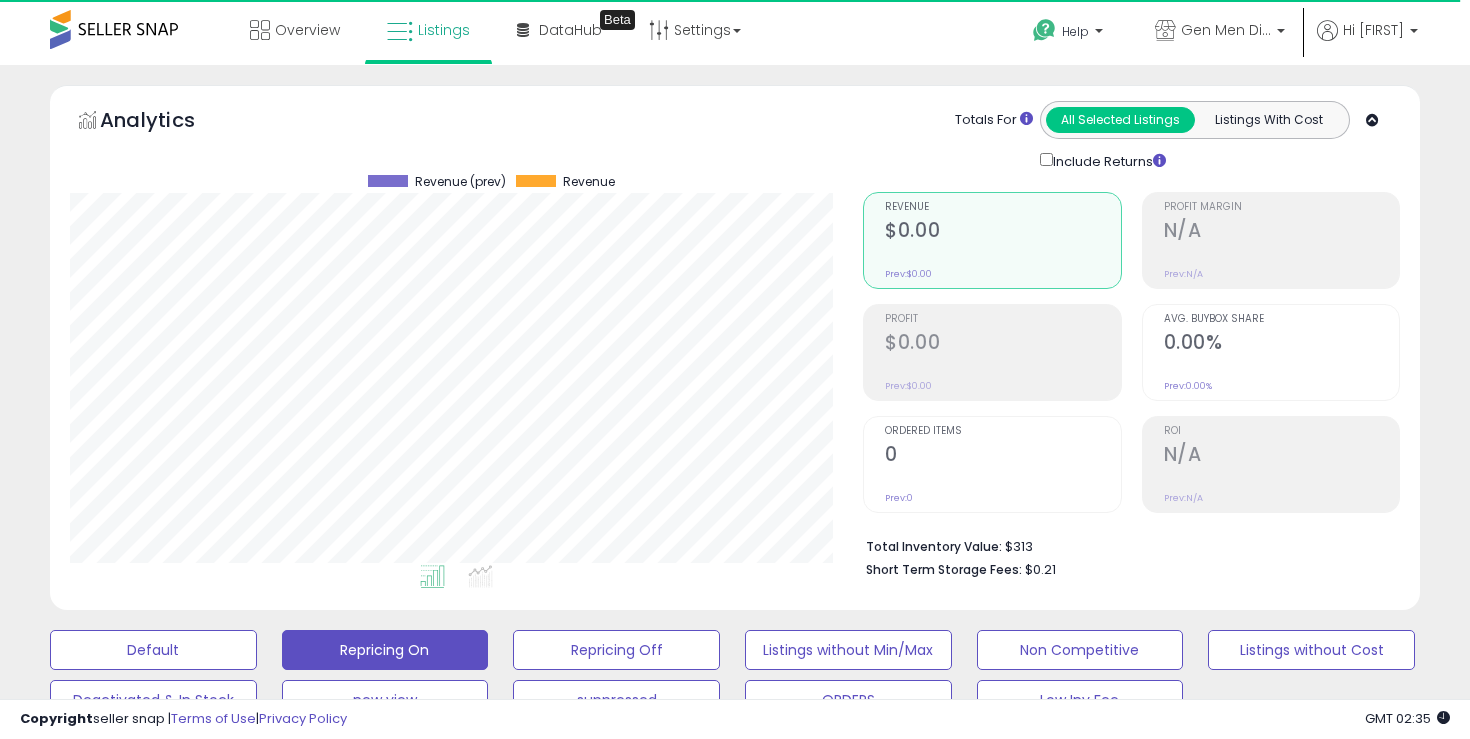 click on "Short Term Storage Fees:   $0.21" at bounding box center [1125, 568] 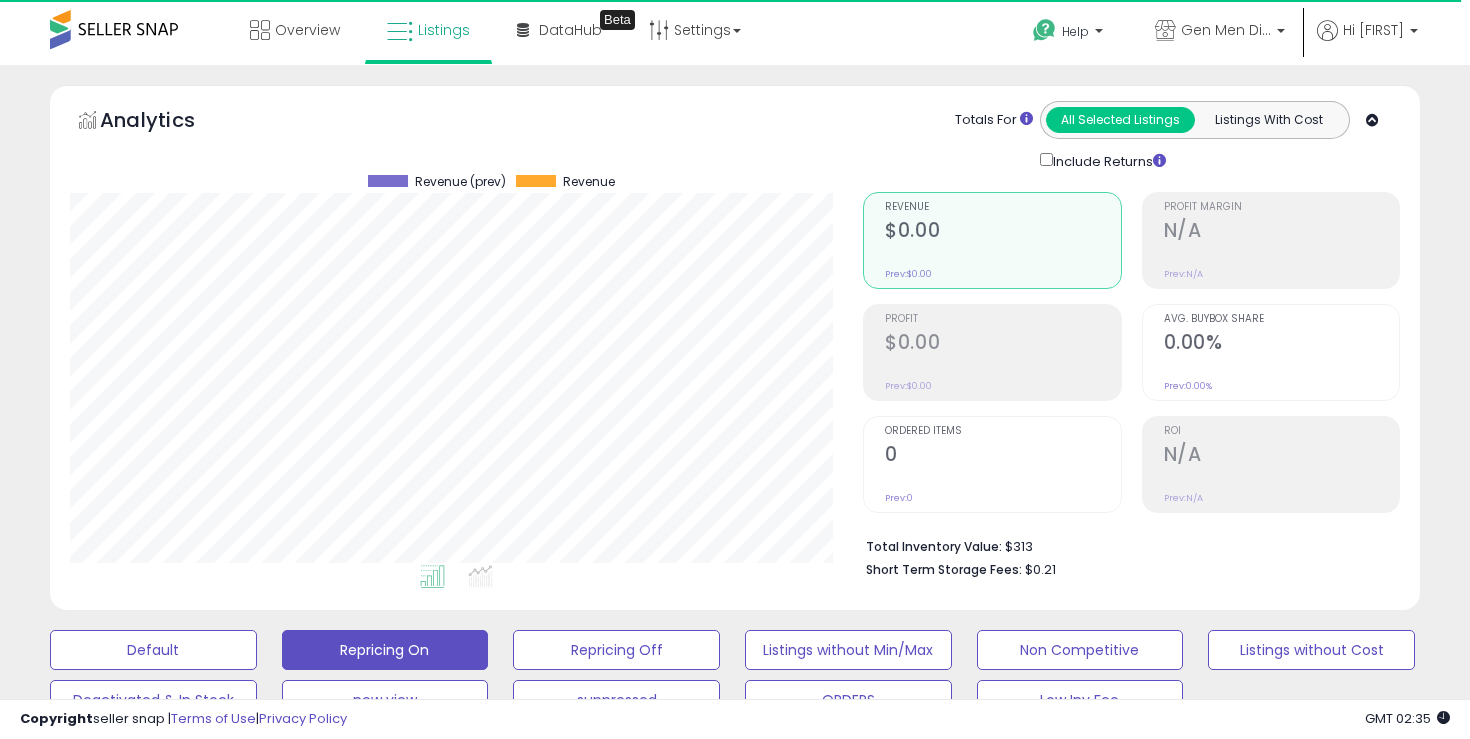 click on "Short Term Storage Fees:   $0.21" at bounding box center (1125, 568) 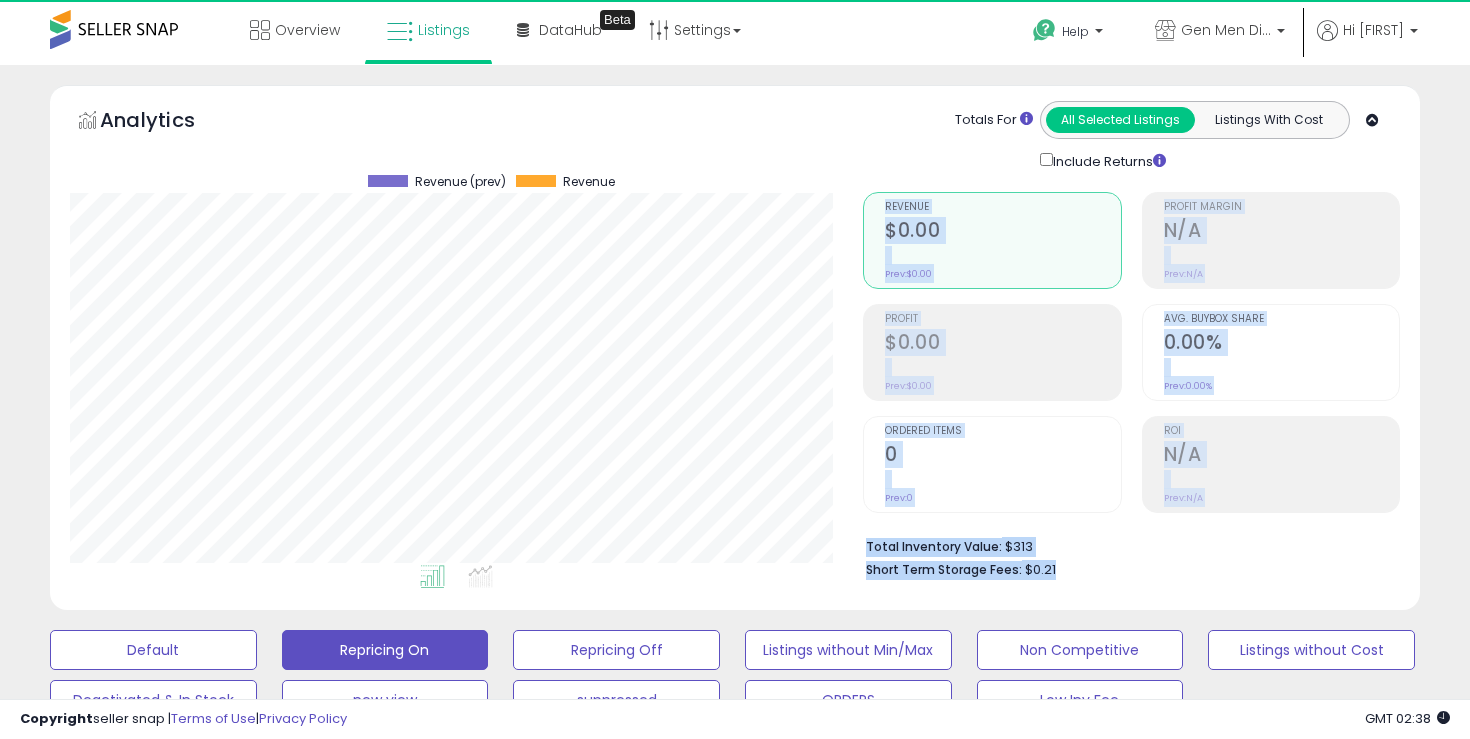 drag, startPoint x: 851, startPoint y: 296, endPoint x: 1012, endPoint y: 580, distance: 326.46133 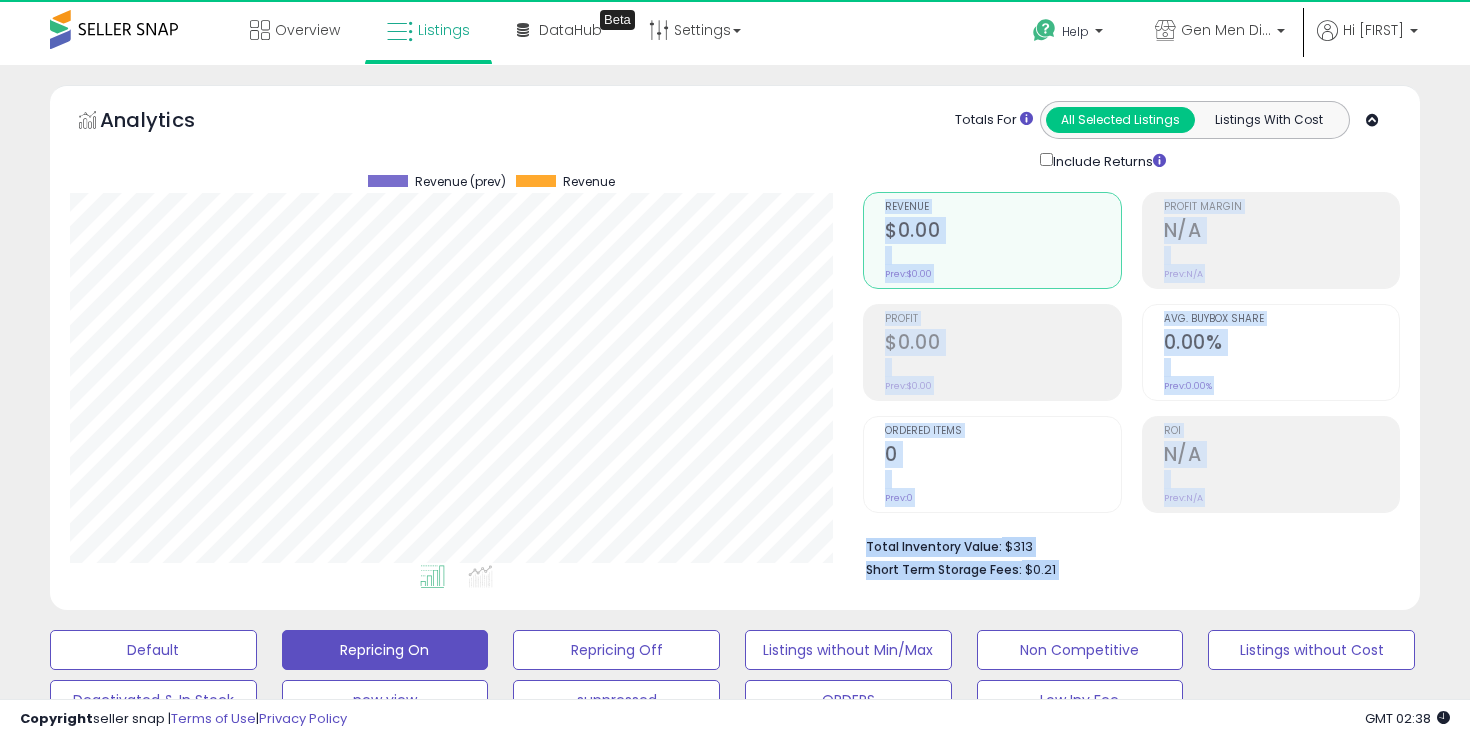 drag, startPoint x: 1012, startPoint y: 580, endPoint x: 1129, endPoint y: 67, distance: 526.173 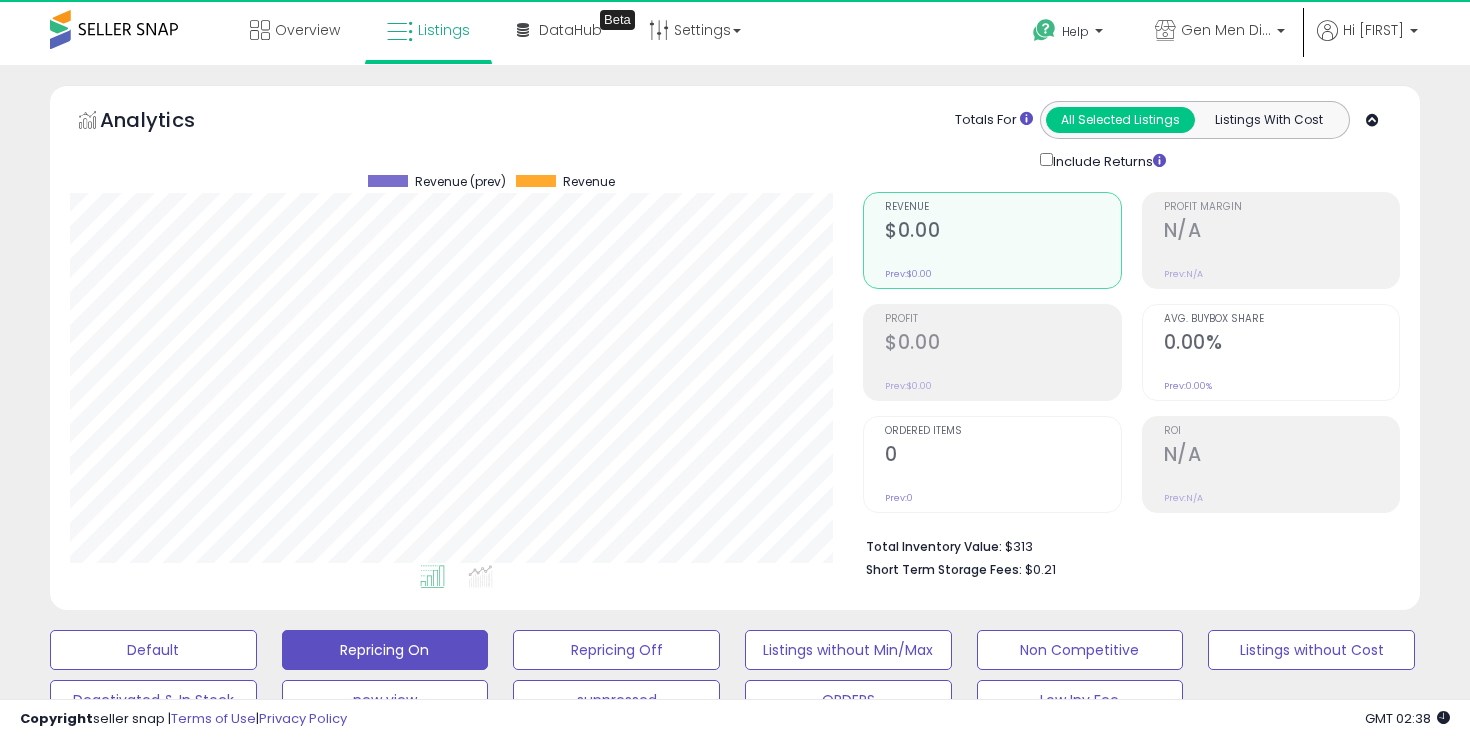 click on "**********" at bounding box center [735, 705] 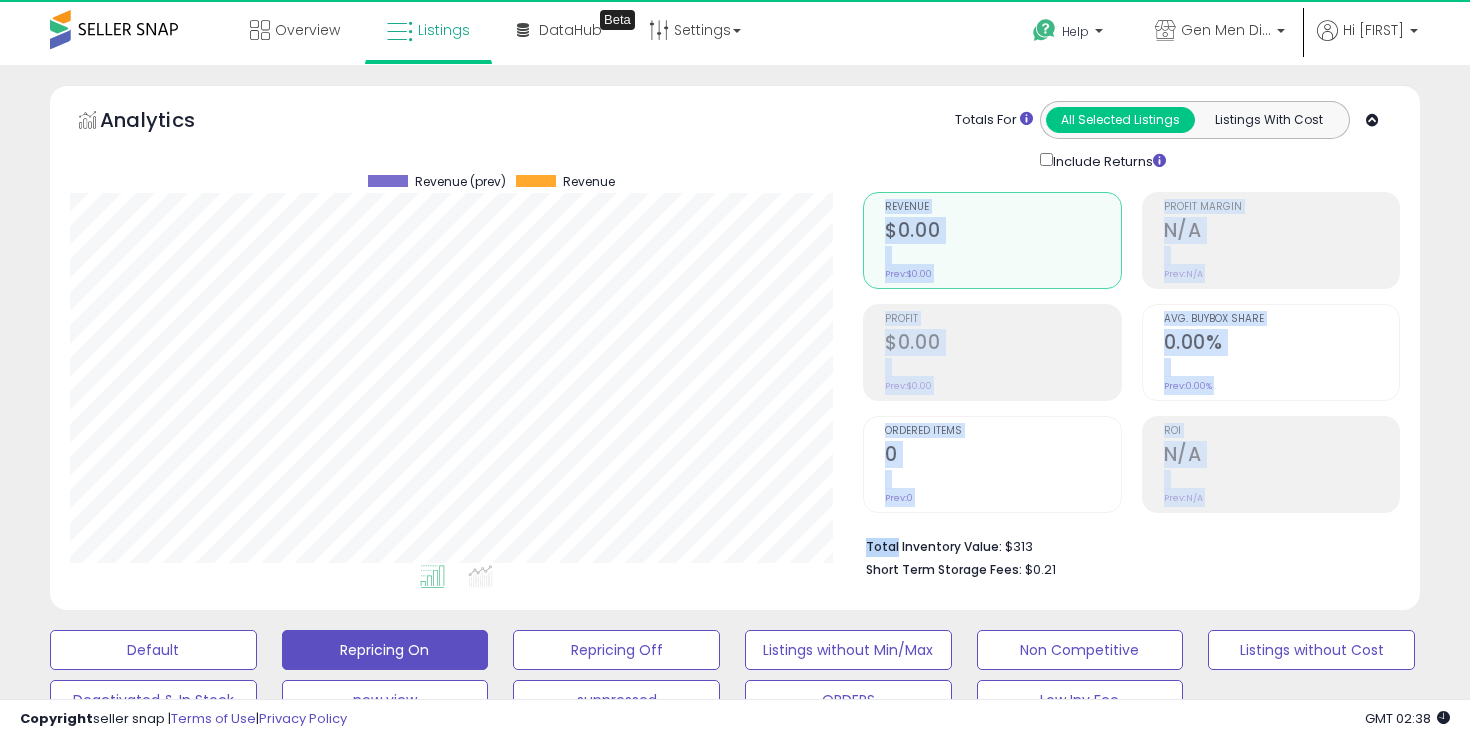 drag, startPoint x: 1129, startPoint y: 67, endPoint x: 1201, endPoint y: 525, distance: 463.62485 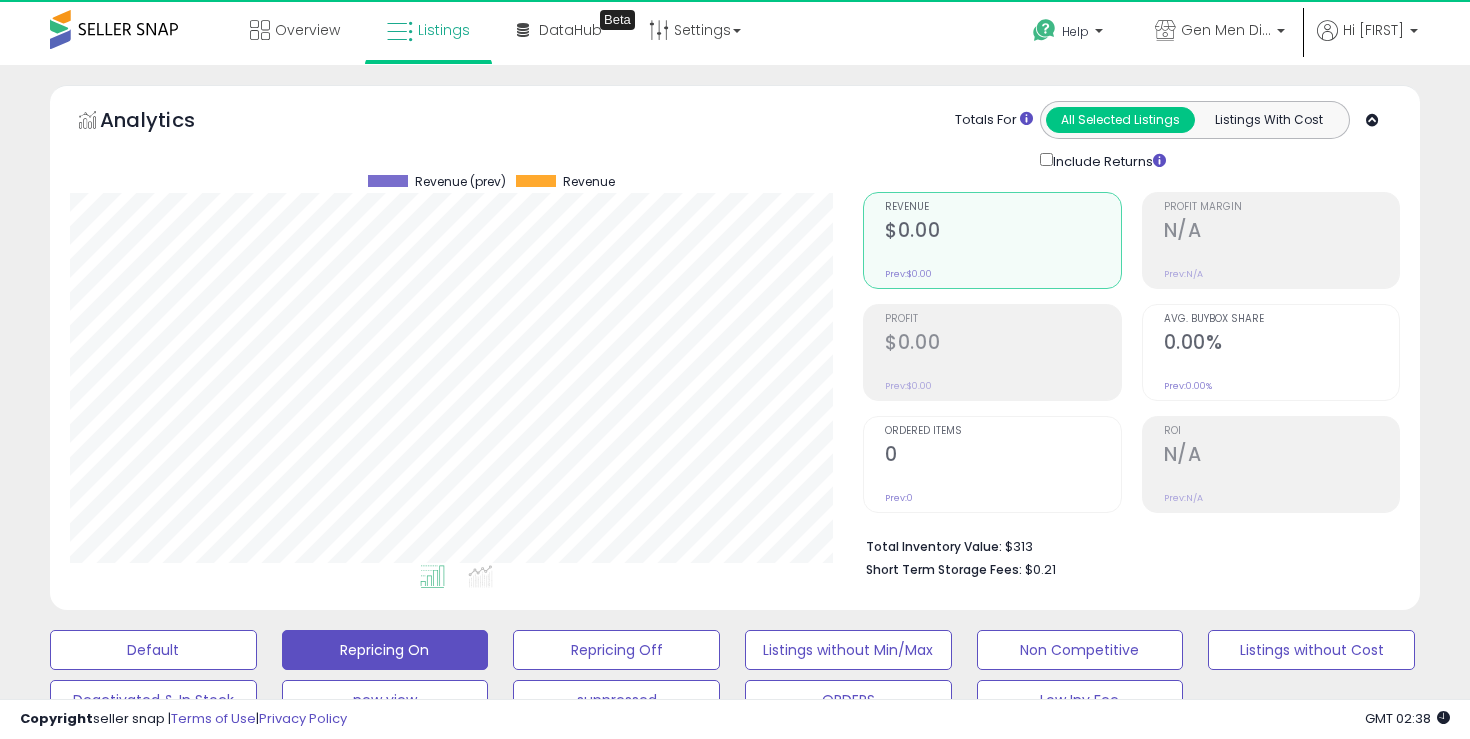 click on "Short Term Storage Fees:   $0.21" at bounding box center (1125, 568) 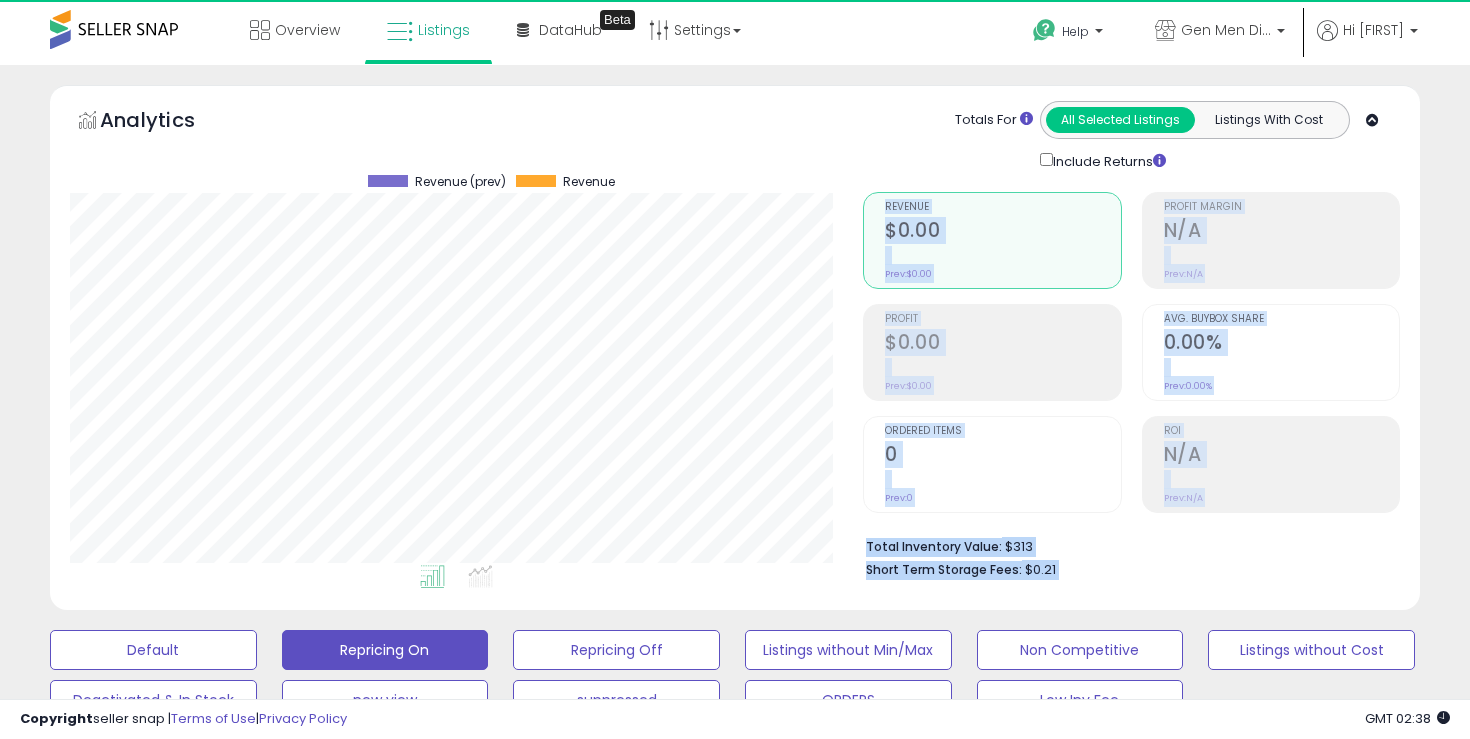 drag, startPoint x: 1199, startPoint y: 571, endPoint x: 1217, endPoint y: 66, distance: 505.32068 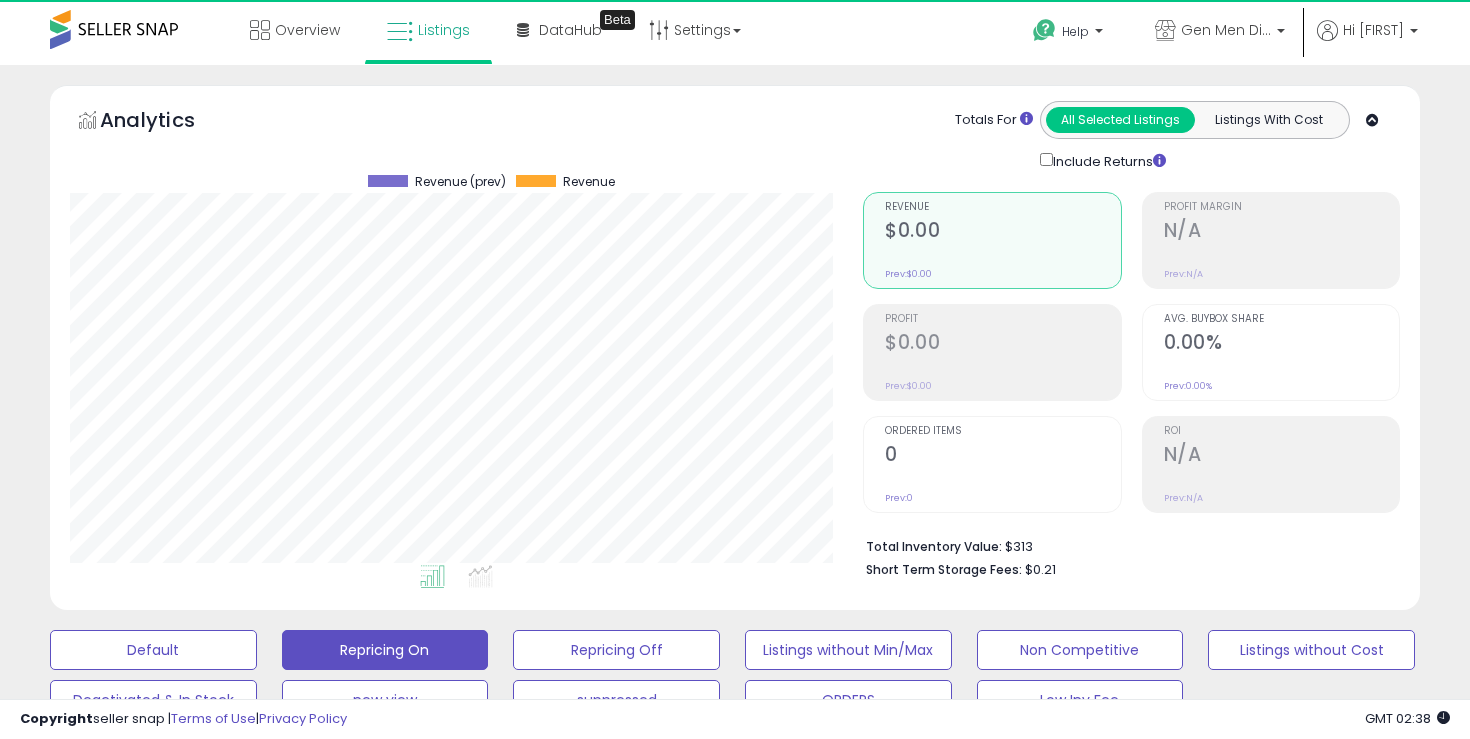 click on "**********" at bounding box center [735, 705] 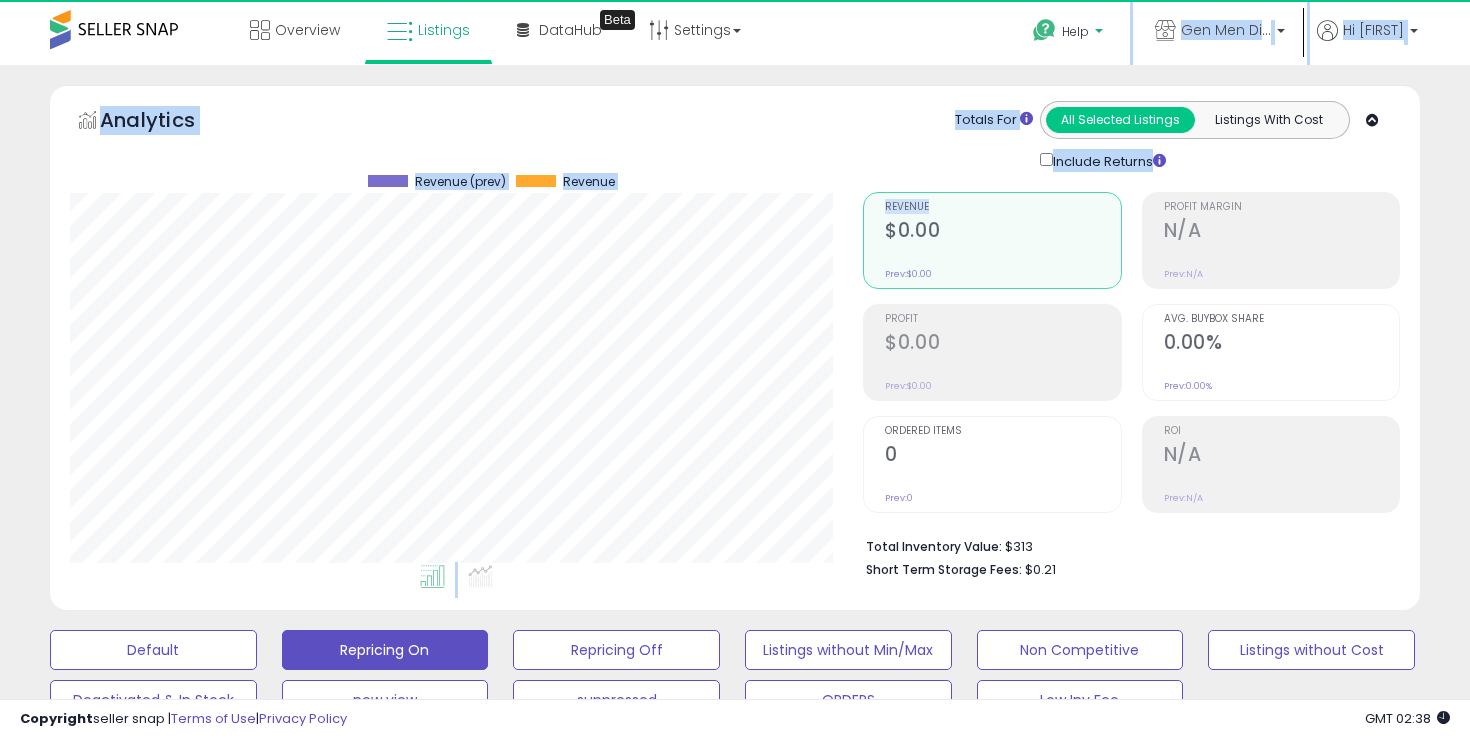 drag, startPoint x: 1217, startPoint y: 66, endPoint x: 1122, endPoint y: 31, distance: 101.24229 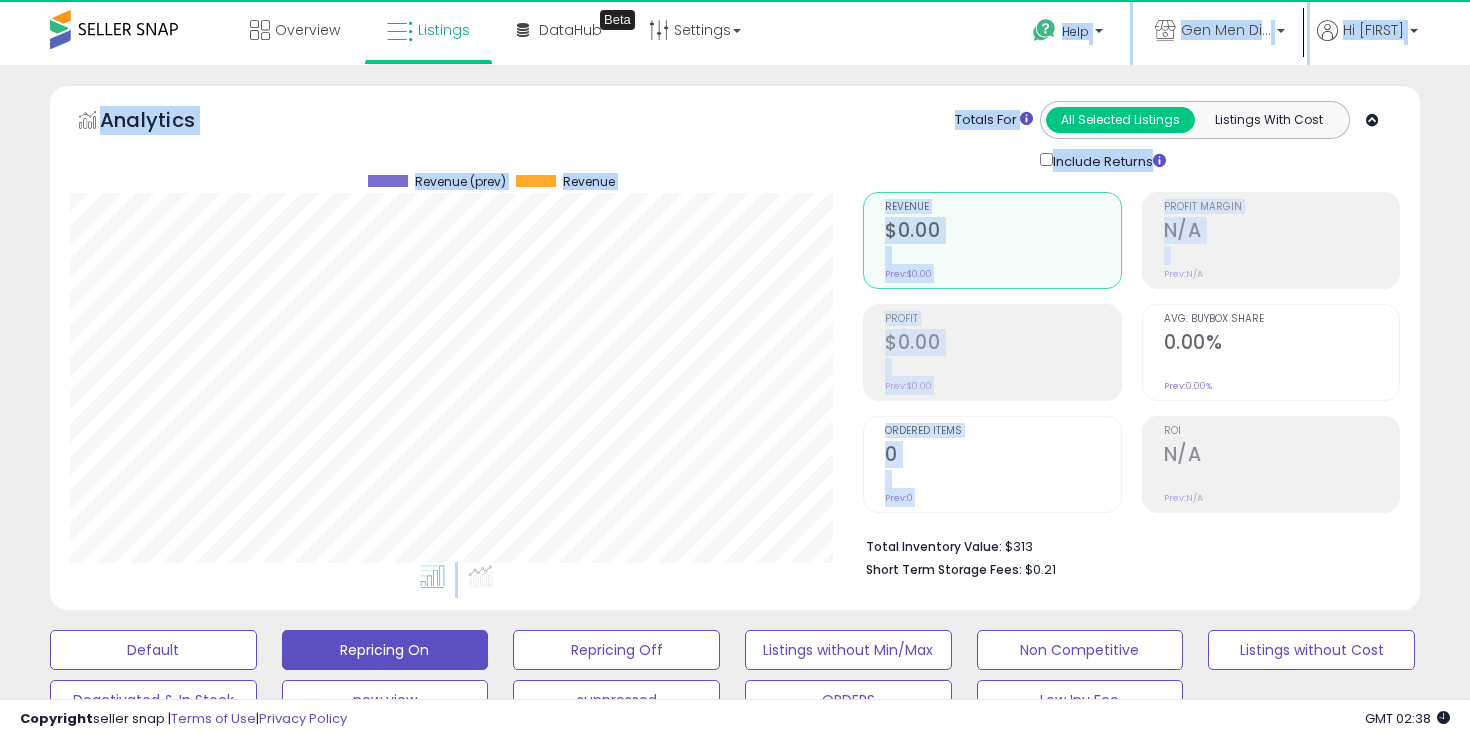 drag, startPoint x: 982, startPoint y: 12, endPoint x: 1155, endPoint y: 261, distance: 303.19962 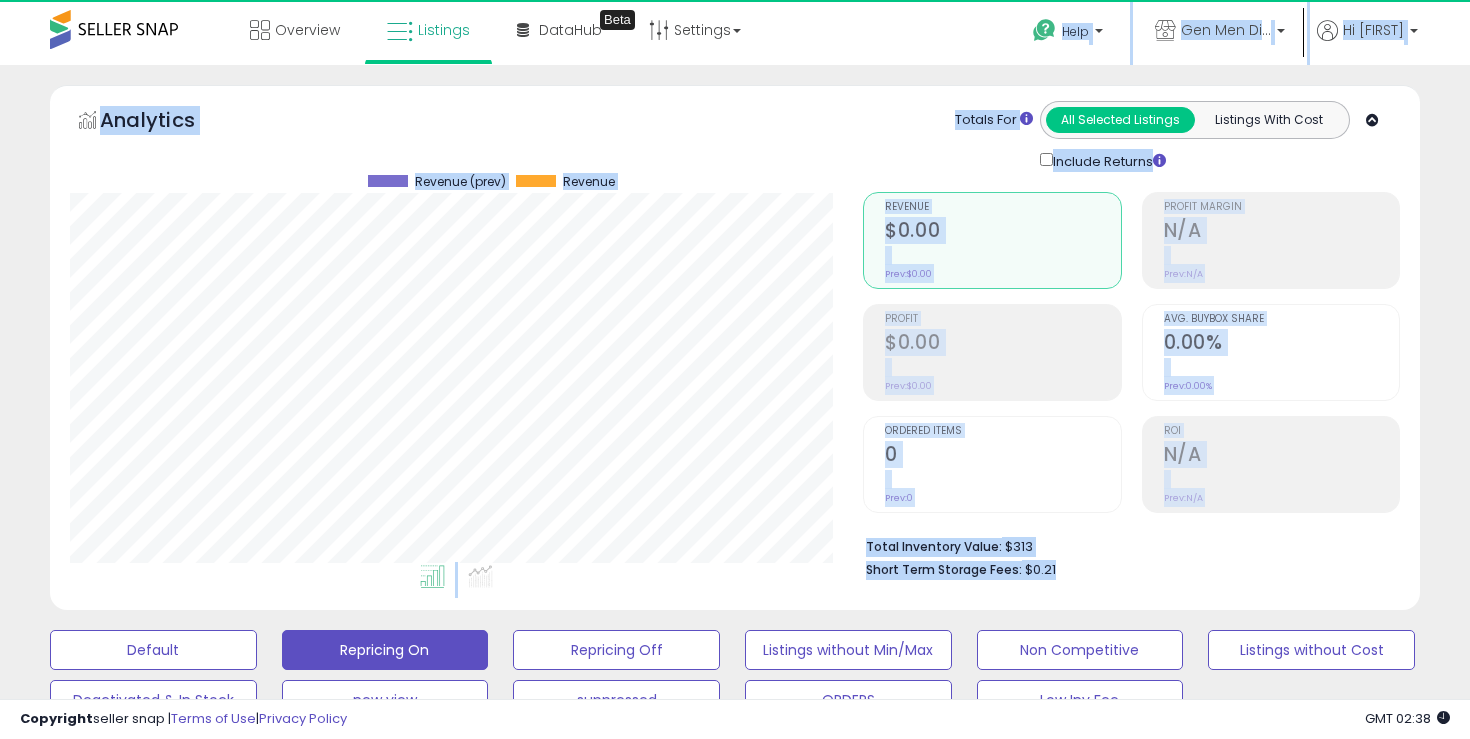 drag, startPoint x: 1113, startPoint y: 581, endPoint x: 954, endPoint y: 12, distance: 590.7978 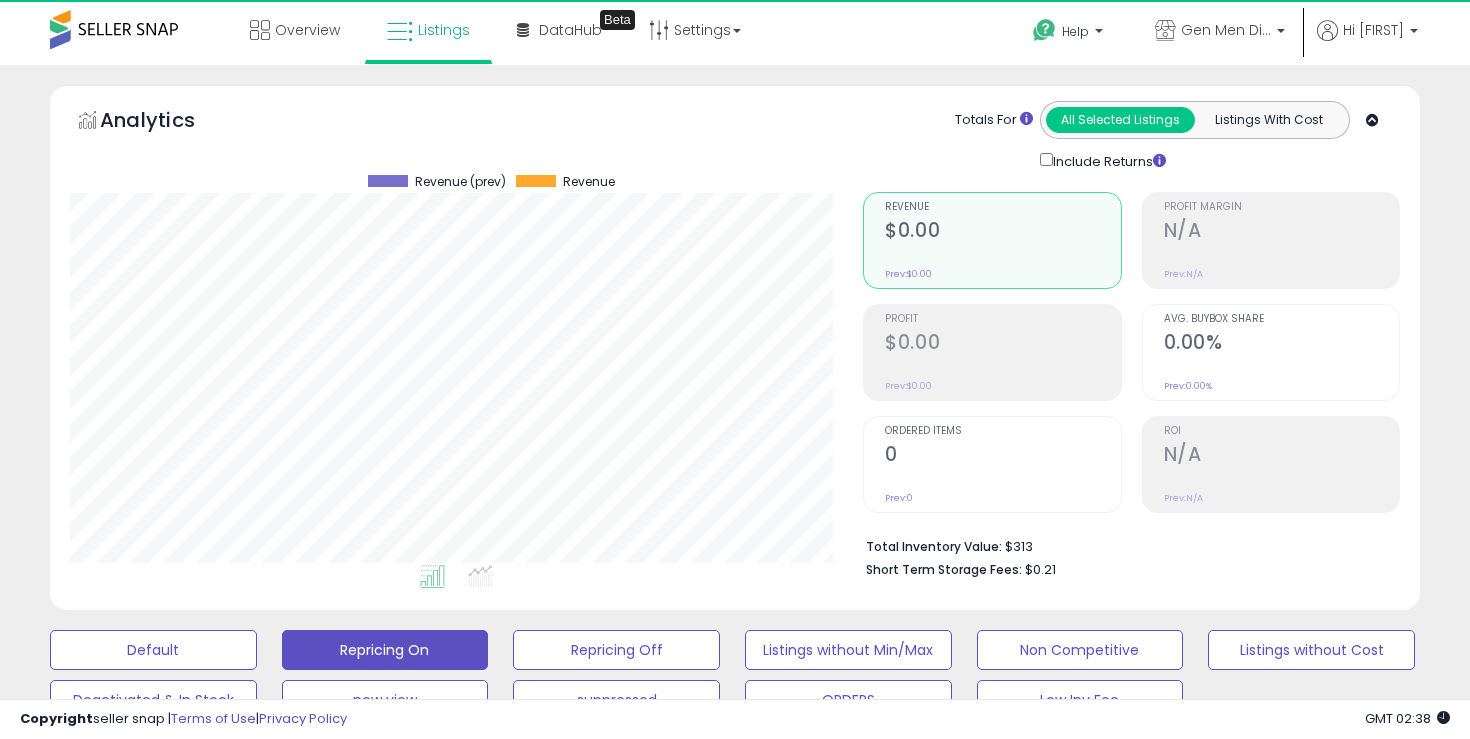 click on "Help
Contact Support
Search Knowledge Hub
Request a Feature
Hi [NAME]" at bounding box center (1197, 42) 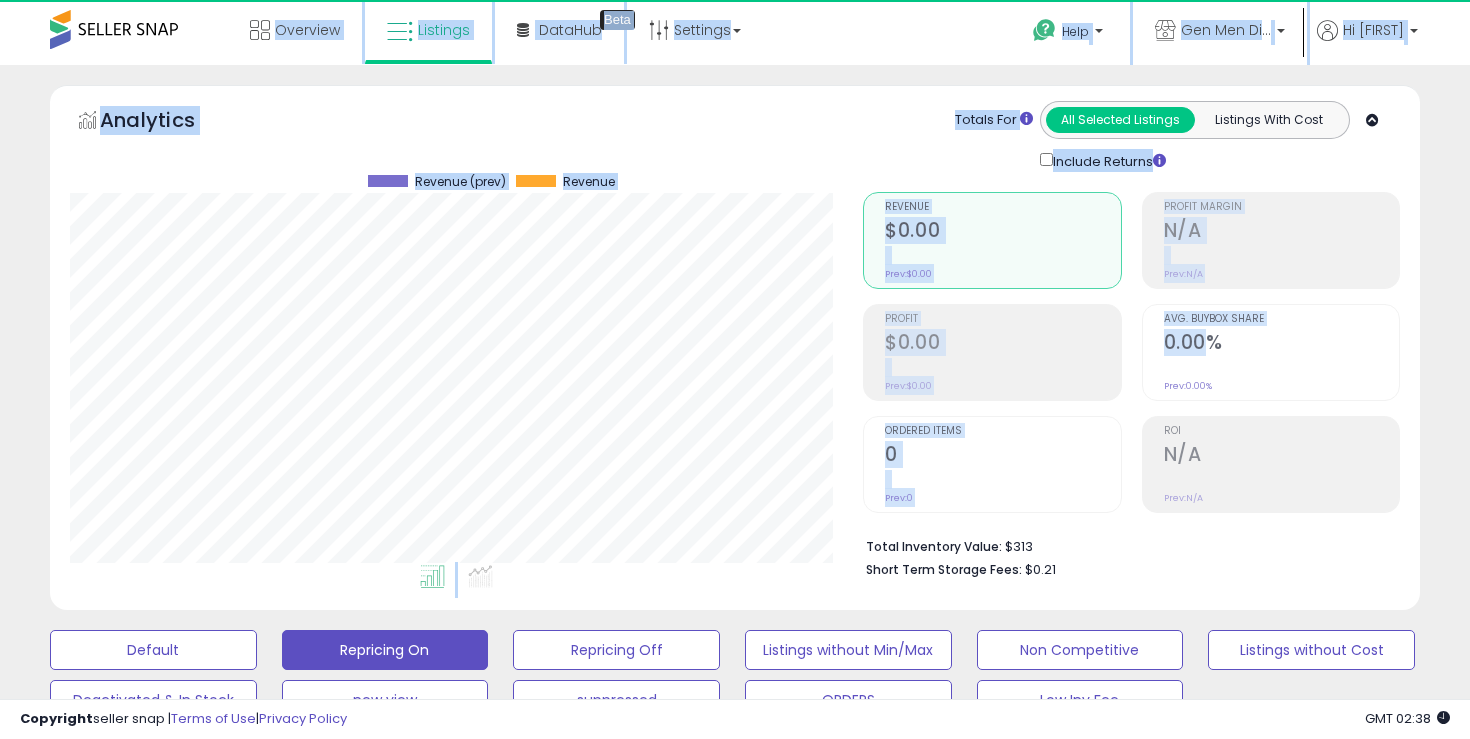 drag, startPoint x: 952, startPoint y: 29, endPoint x: 1195, endPoint y: 367, distance: 416.28476 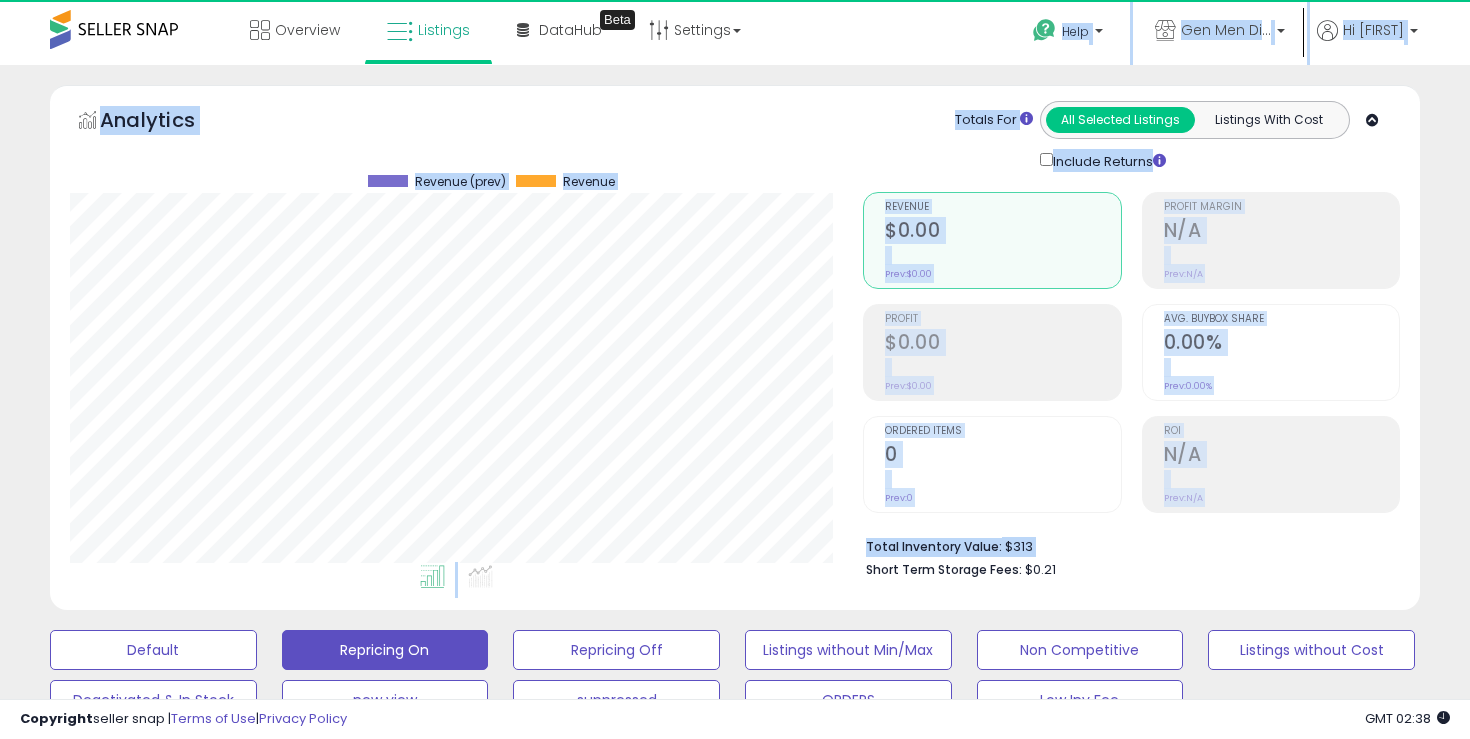 drag, startPoint x: 1196, startPoint y: 556, endPoint x: 1019, endPoint y: 40, distance: 545.51355 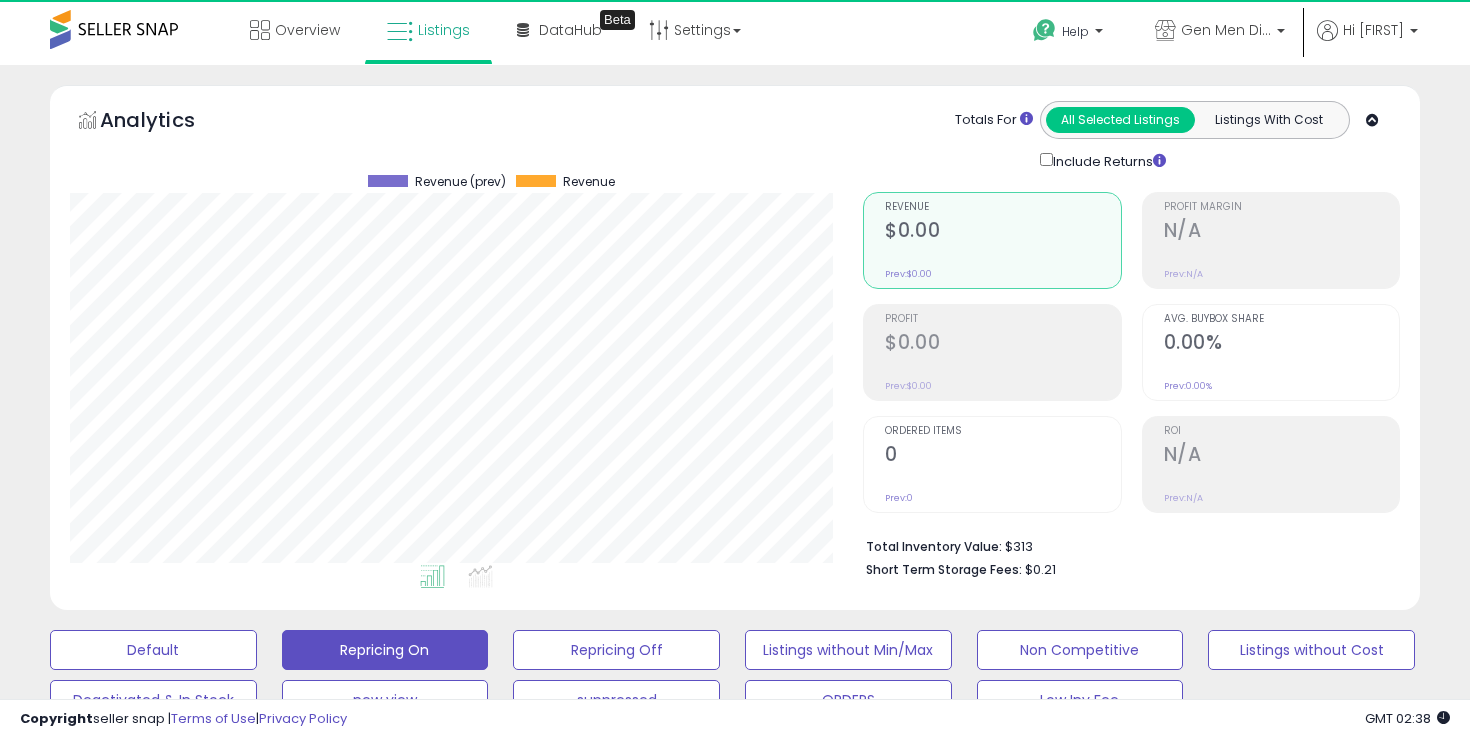 click on "Help
Contact Support
Search Knowledge Hub
Request a Feature
Hi [NAME]" at bounding box center (1197, 42) 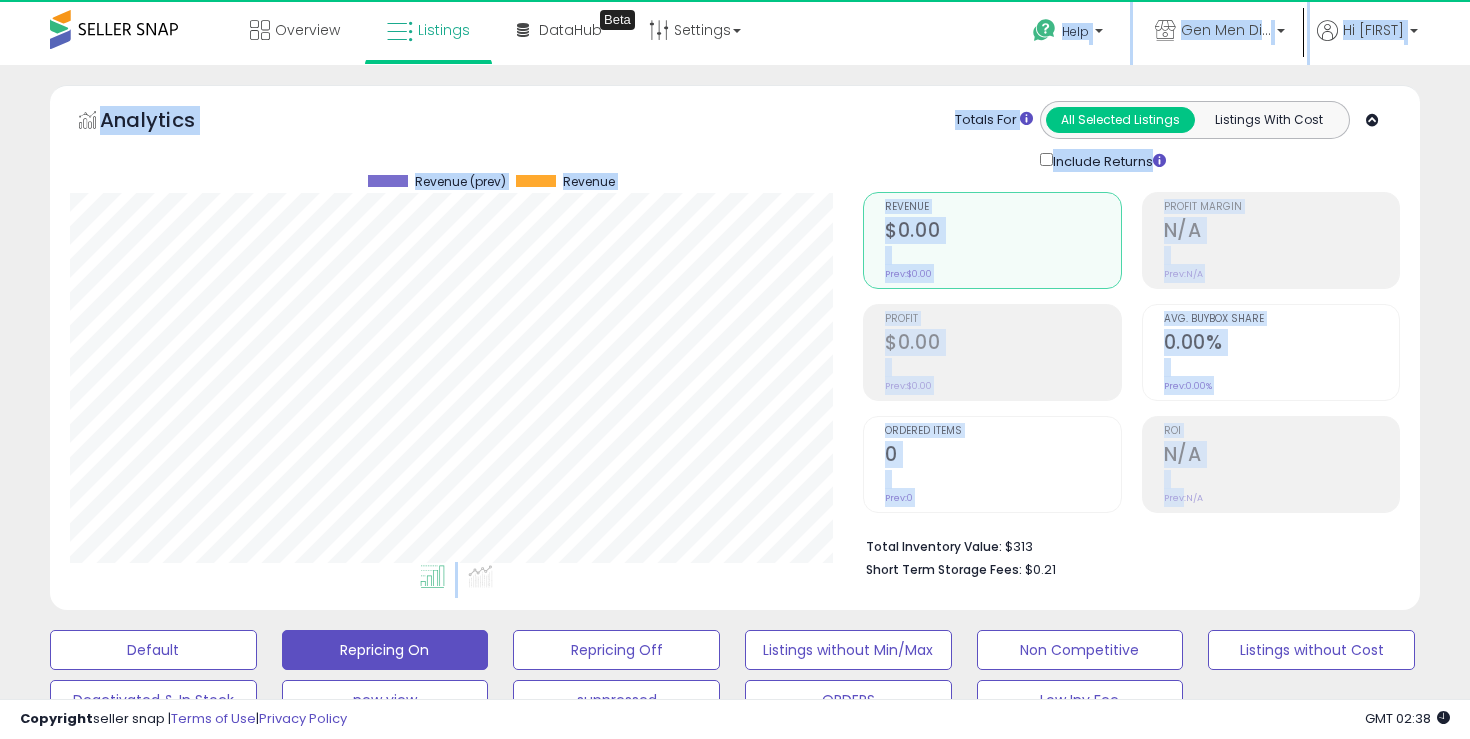 drag, startPoint x: 1019, startPoint y: 40, endPoint x: 1132, endPoint y: 489, distance: 463.00107 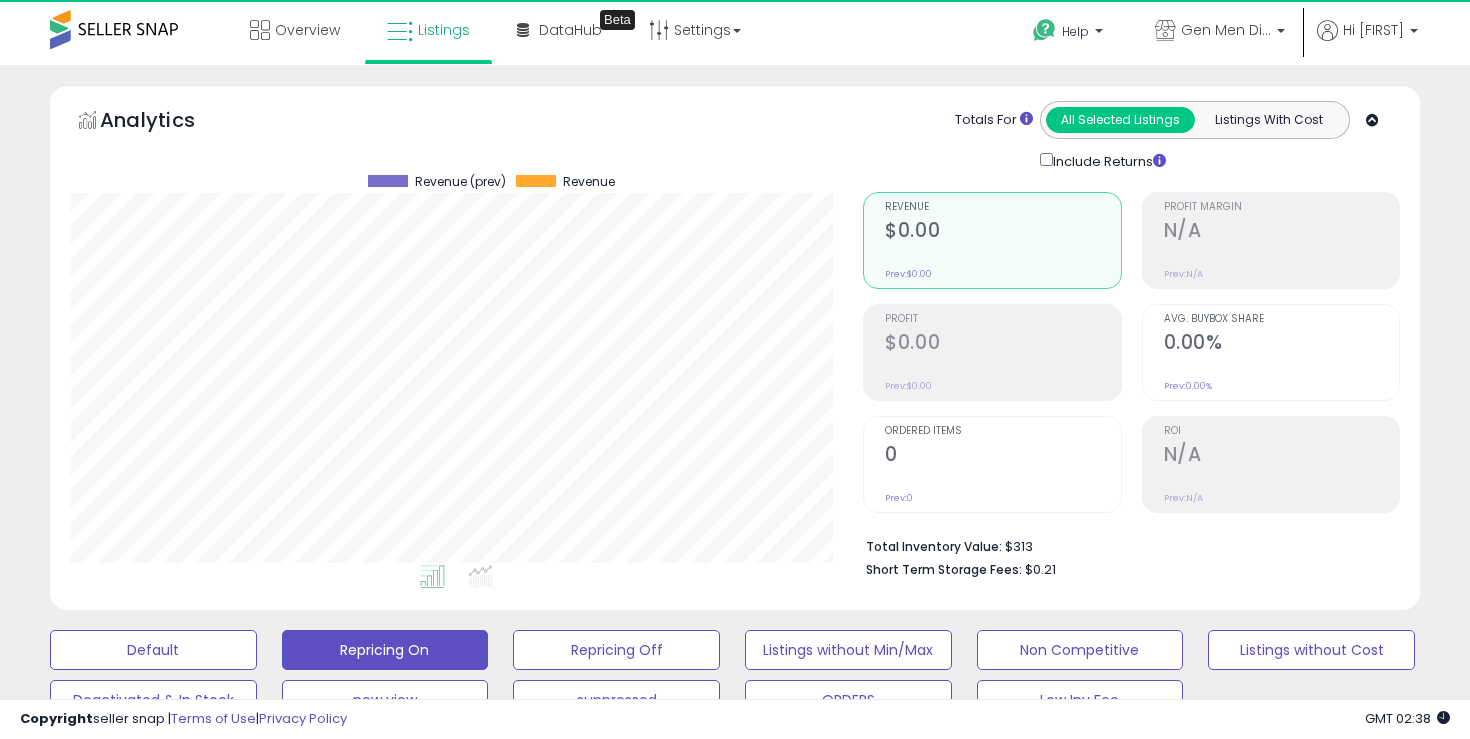 click on "Total Inventory Value:   $313
Short Term Storage Fees:   $0.21" at bounding box center [1131, 551] 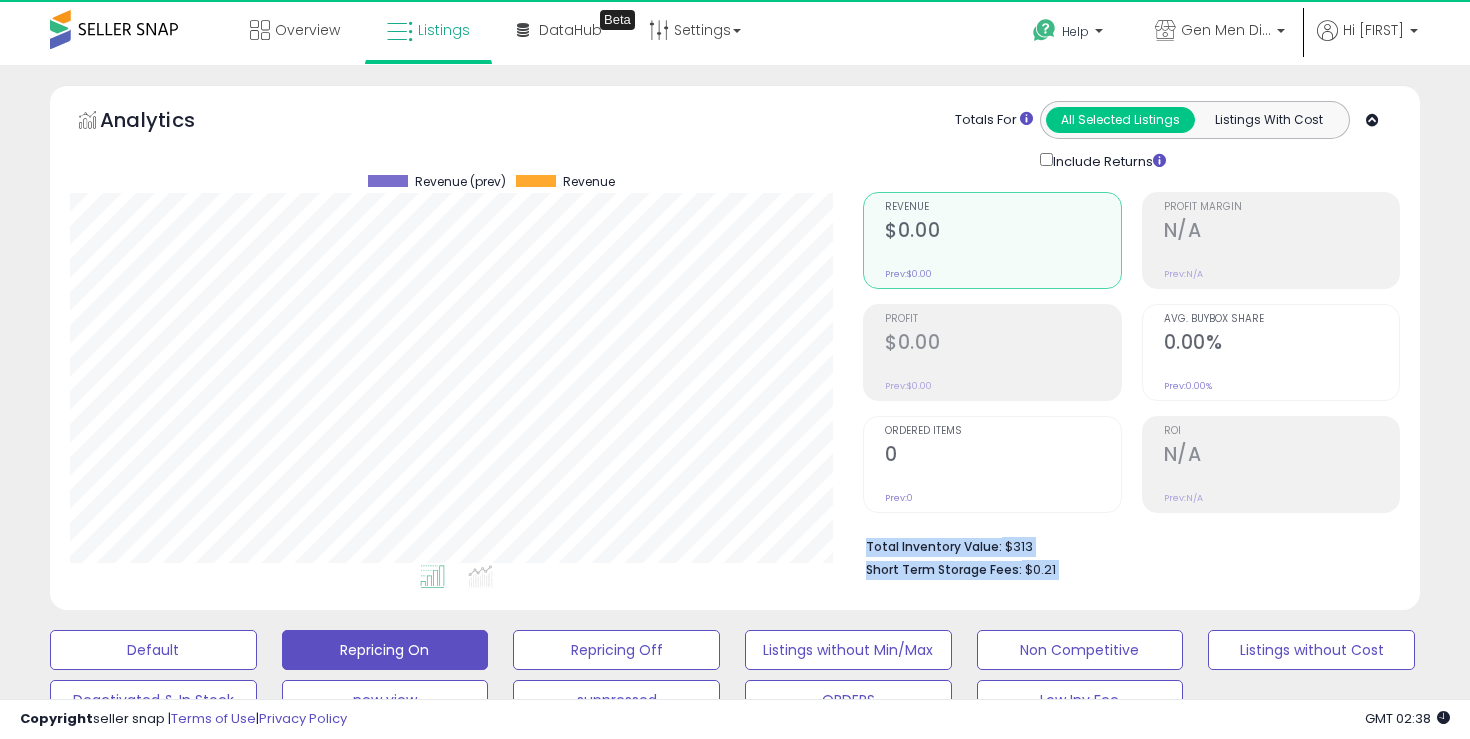 drag, startPoint x: 1136, startPoint y: 516, endPoint x: 1101, endPoint y: 580, distance: 72.94518 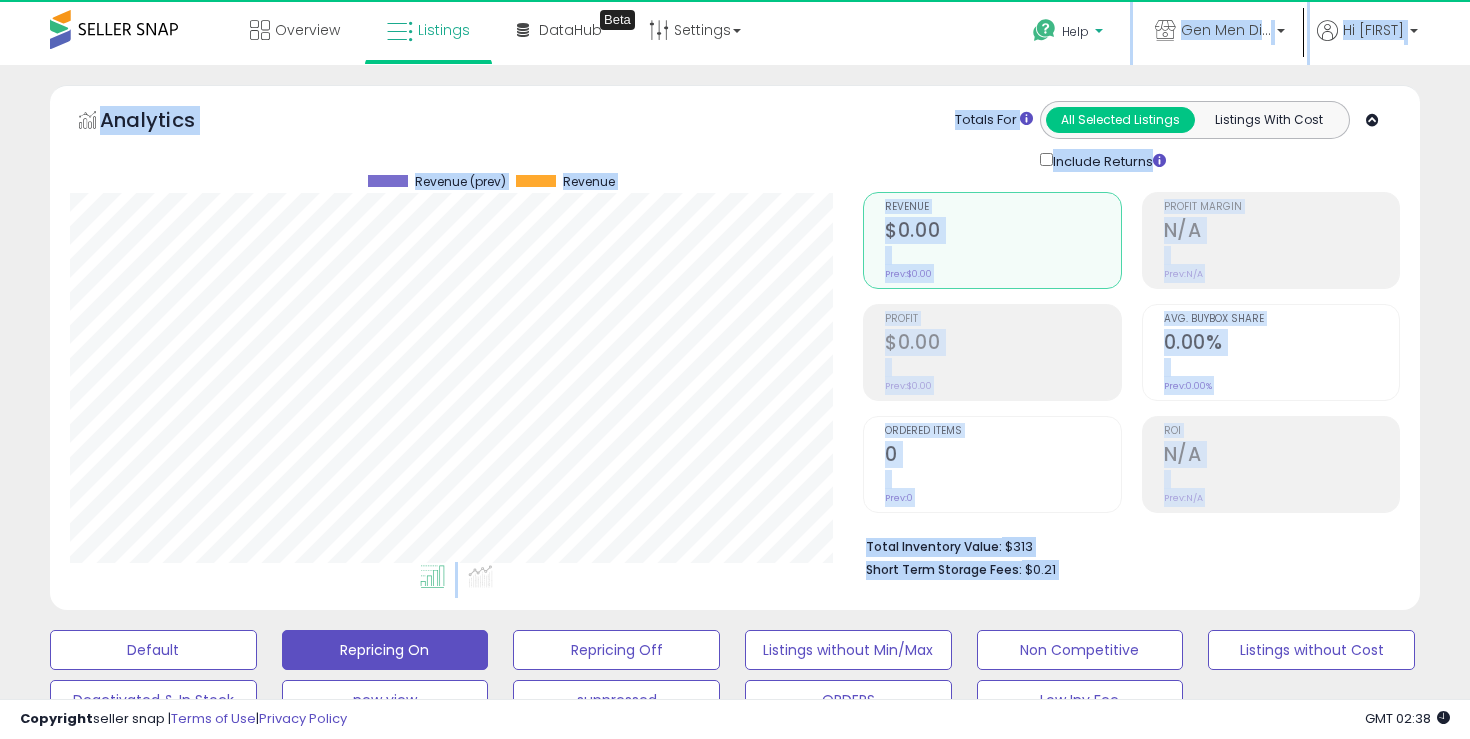 drag, startPoint x: 1101, startPoint y: 580, endPoint x: 1049, endPoint y: 60, distance: 522.5935 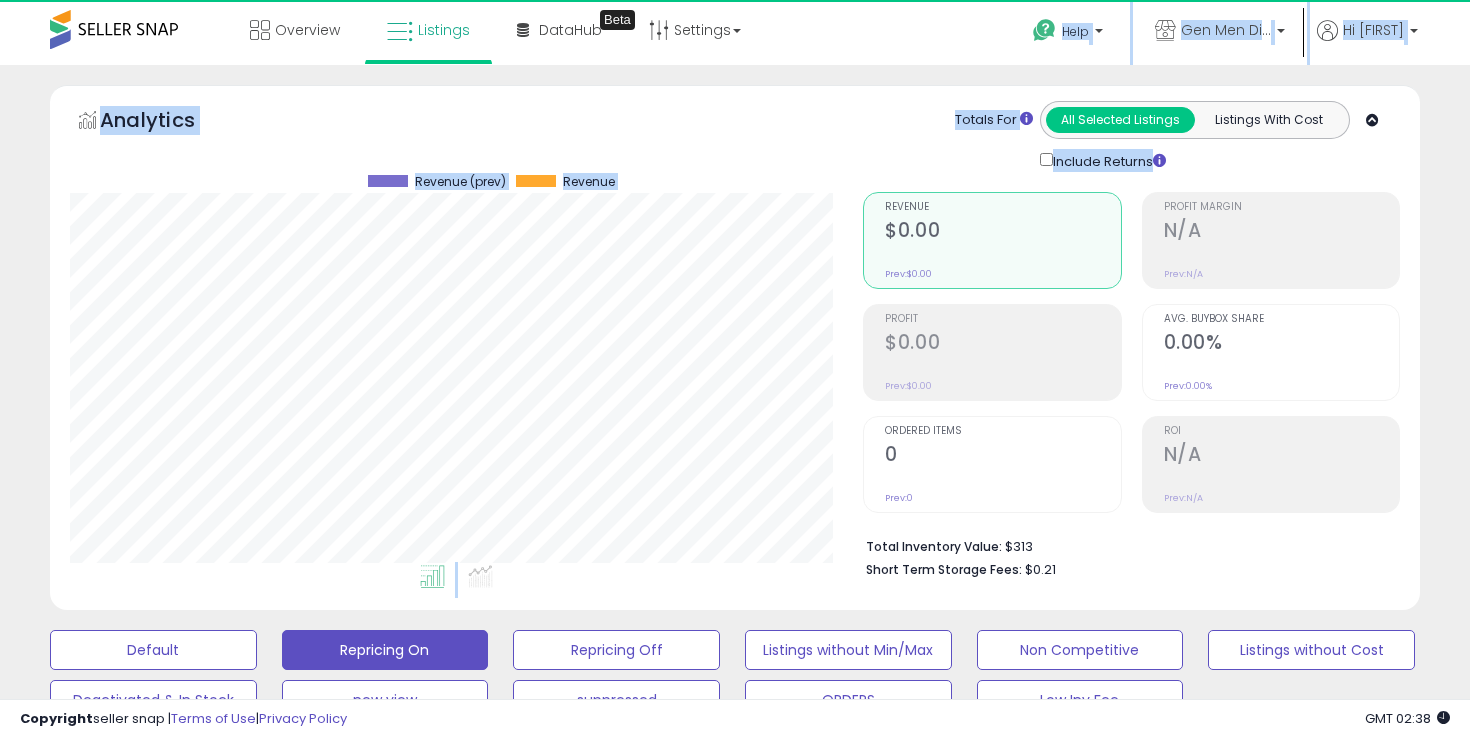 drag, startPoint x: 1015, startPoint y: 14, endPoint x: 1089, endPoint y: 597, distance: 587.6776 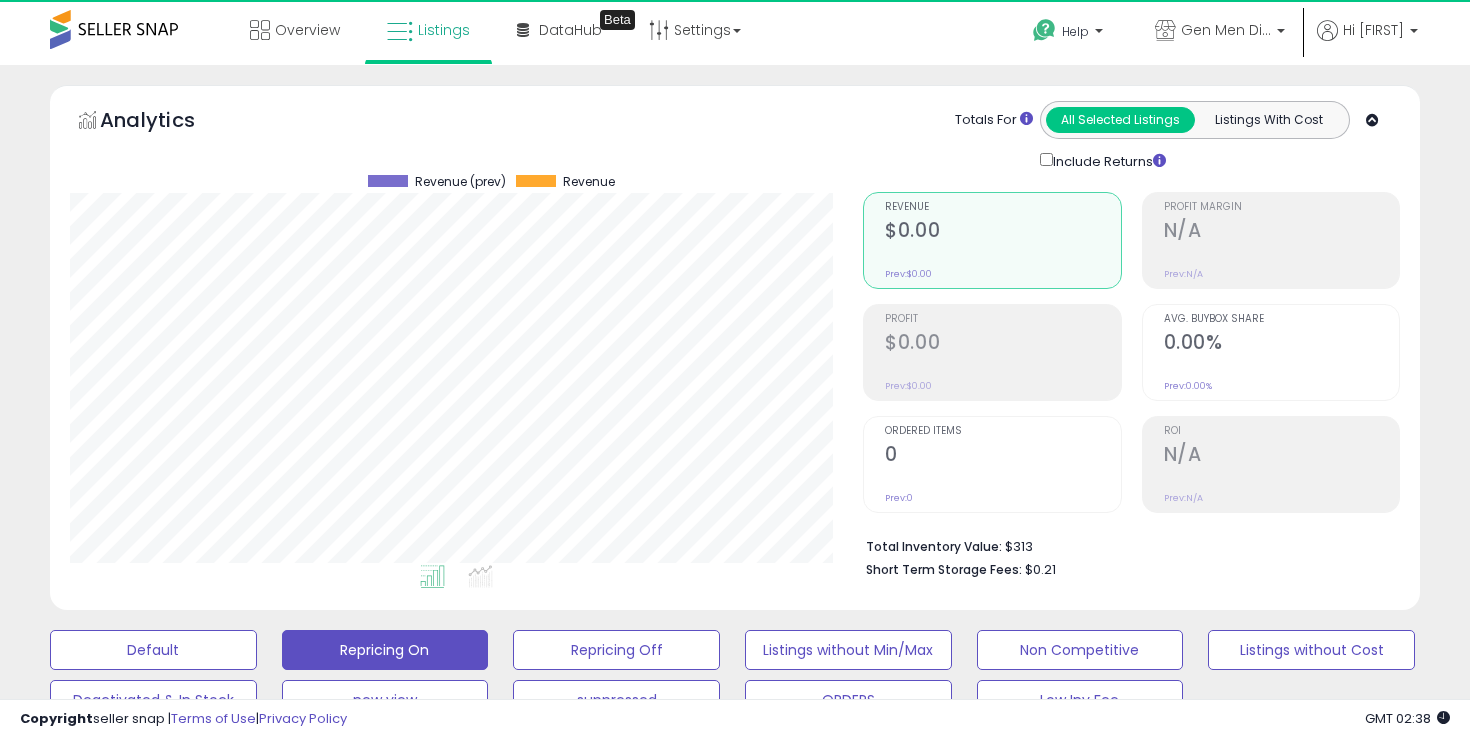 click on "Short Term Storage Fees:   $0.21" at bounding box center [1125, 568] 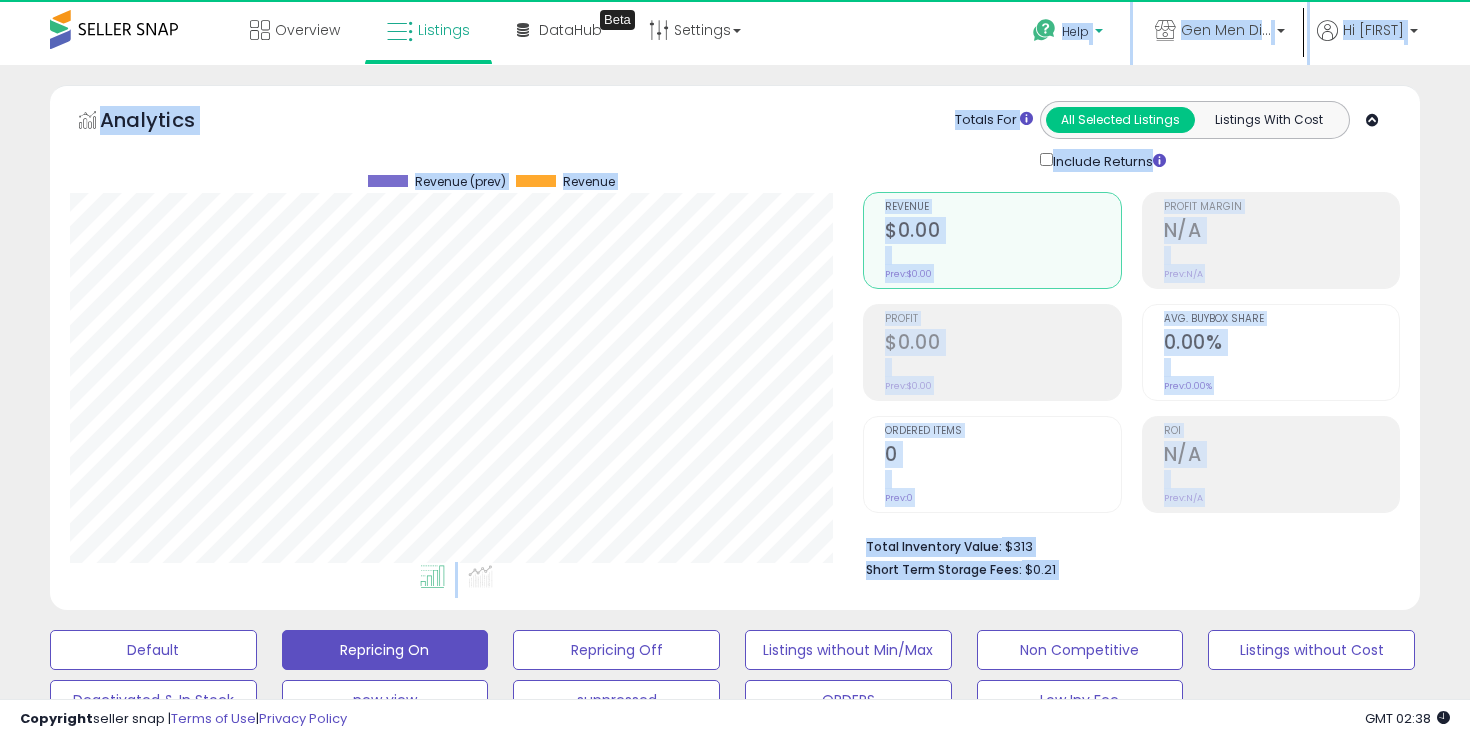 drag, startPoint x: 1088, startPoint y: 569, endPoint x: 1033, endPoint y: 24, distance: 547.7682 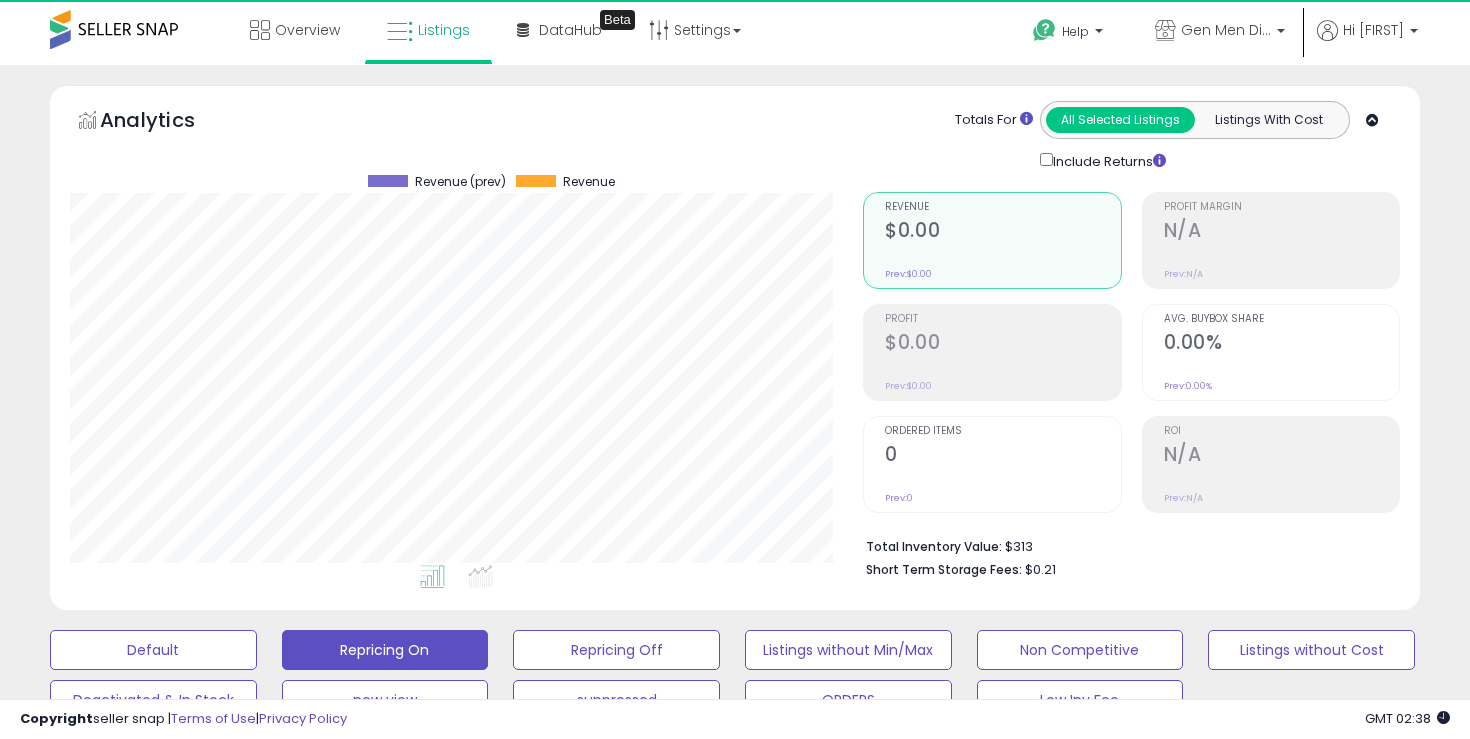 click on "Help
Contact Support
Search Knowledge Hub
Request a Feature
Hi [NAME]" at bounding box center (1197, 42) 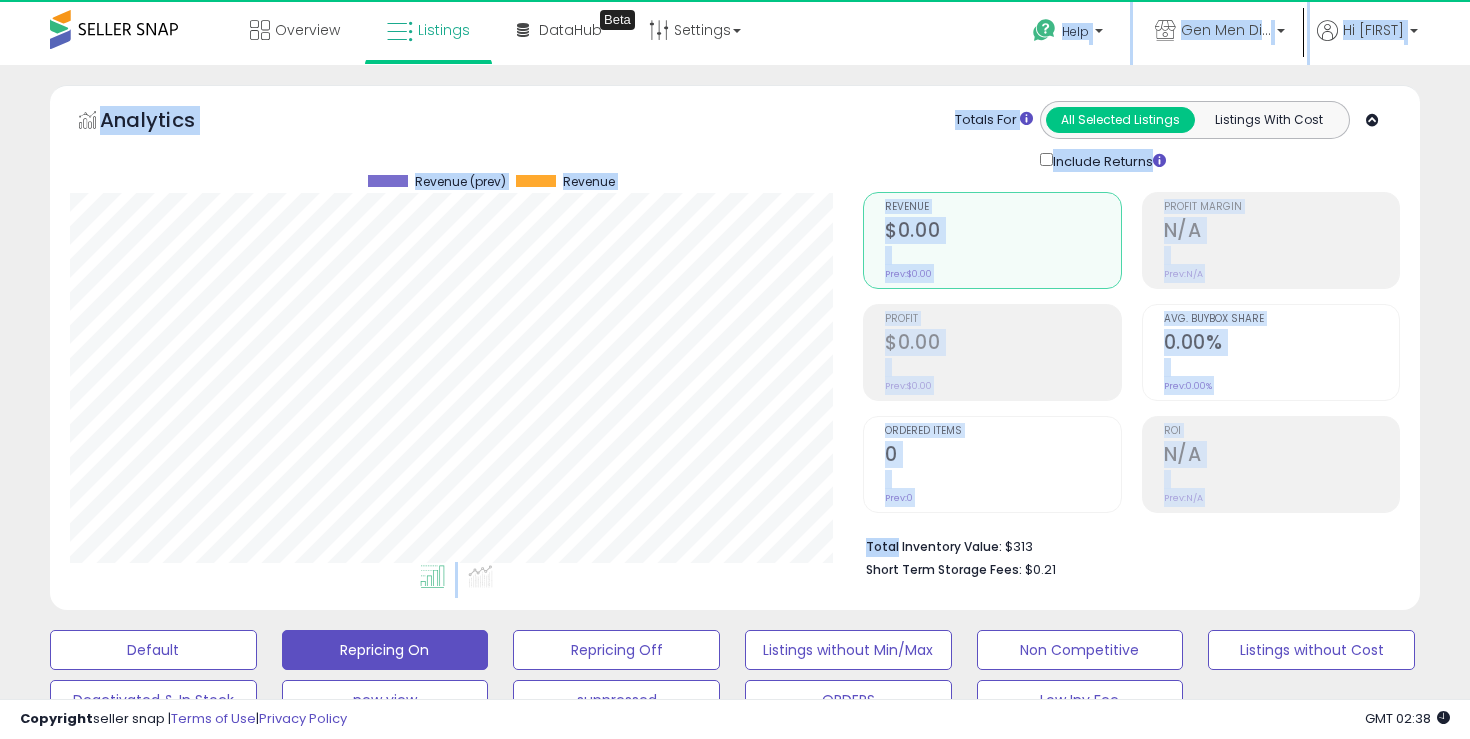 drag, startPoint x: 989, startPoint y: 21, endPoint x: 1101, endPoint y: 534, distance: 525.0838 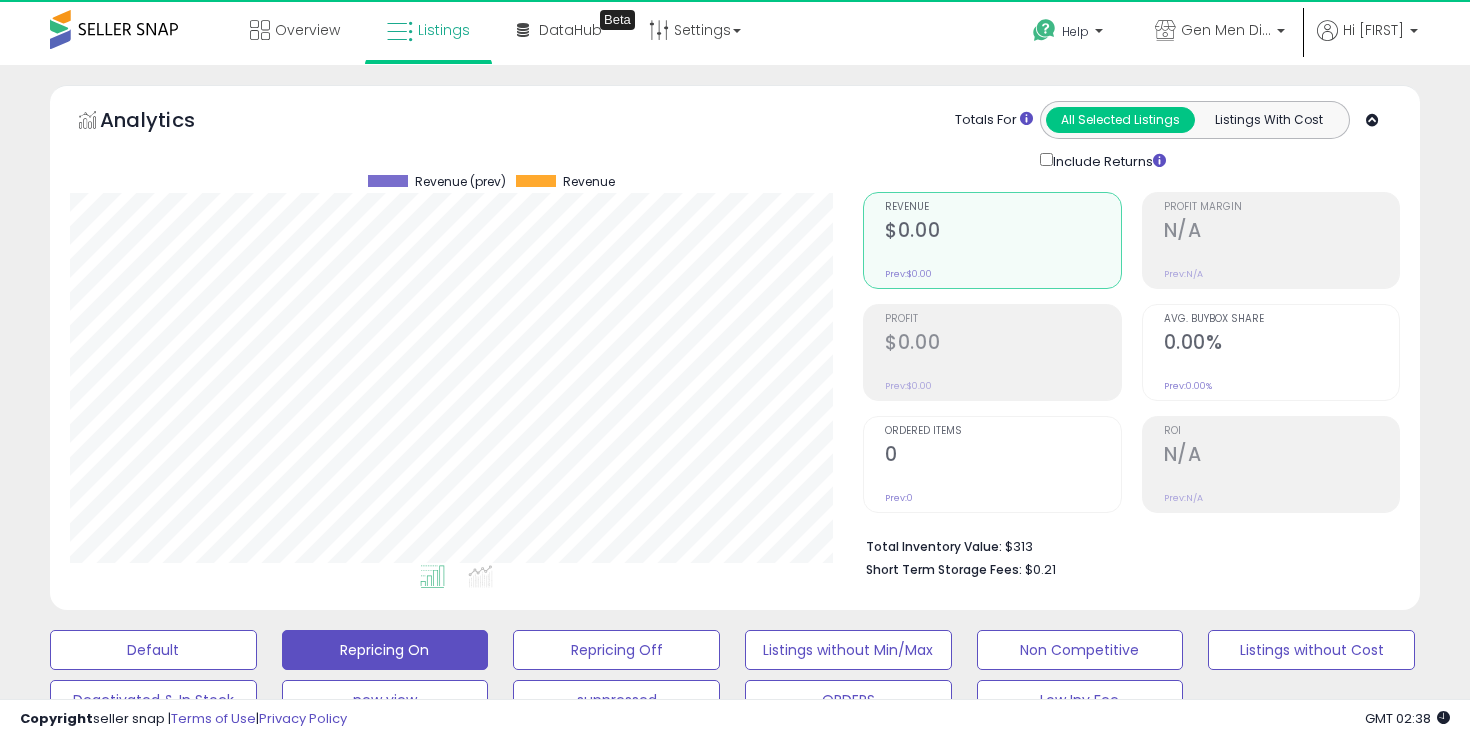 click on "Total Inventory Value:   $313" at bounding box center [1125, 545] 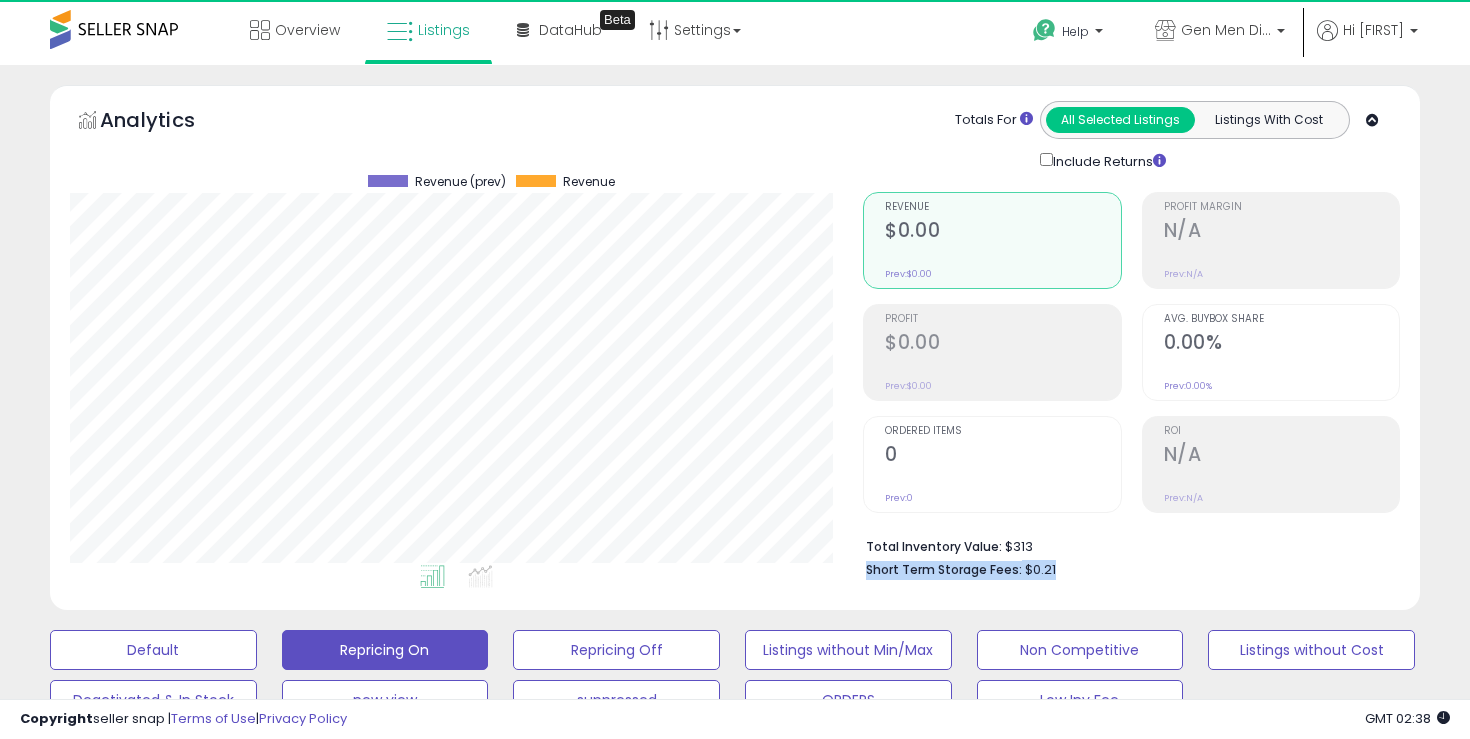 drag, startPoint x: 1098, startPoint y: 540, endPoint x: 1053, endPoint y: 571, distance: 54.644306 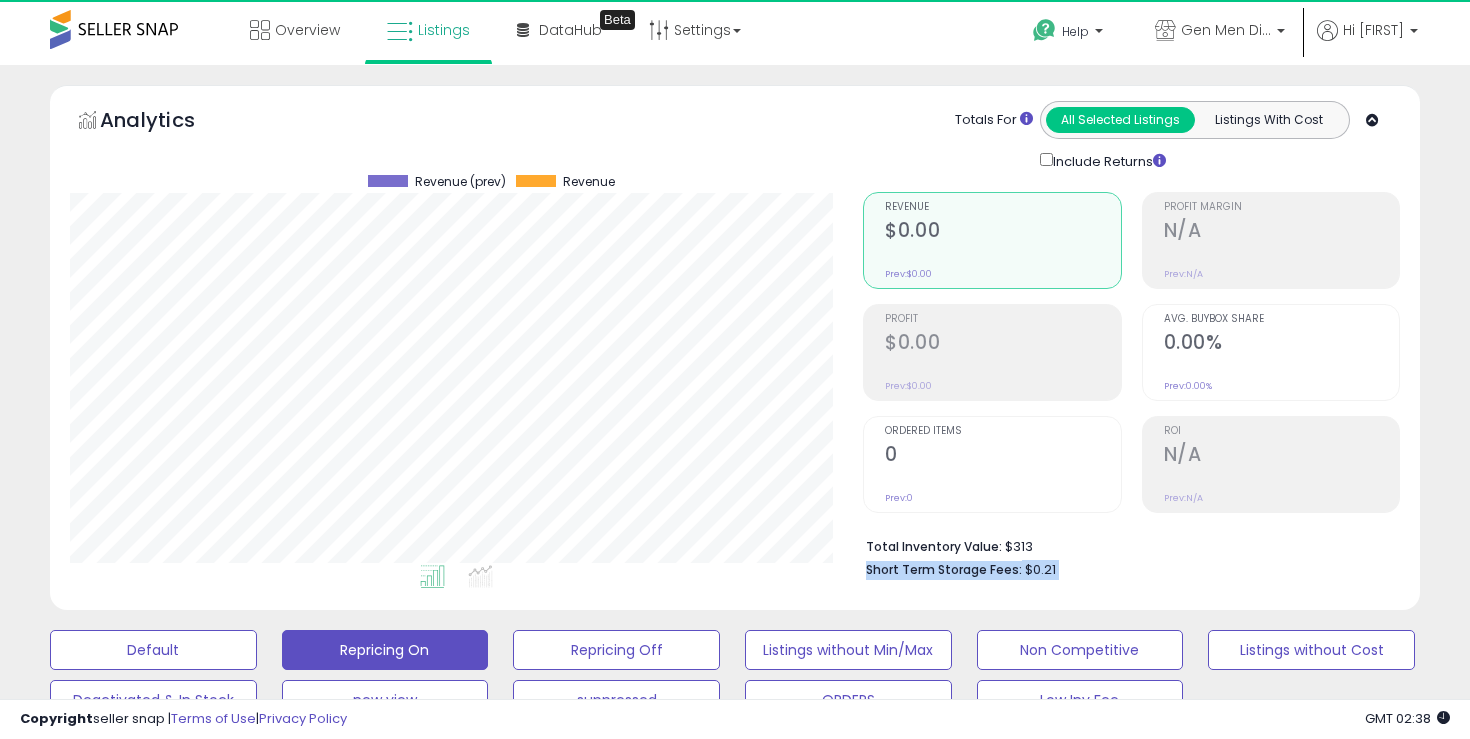 click on "Short Term Storage Fees:   $0.21" at bounding box center [1125, 568] 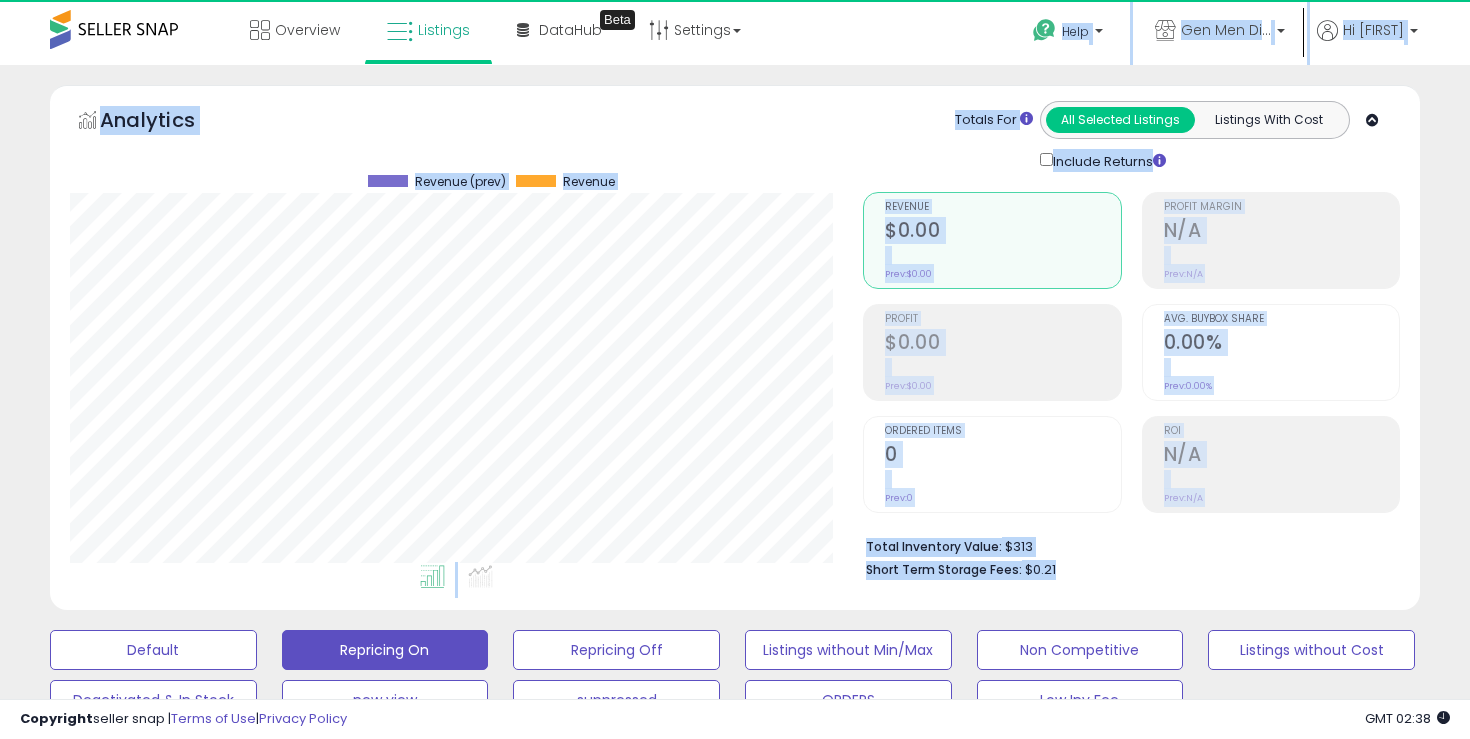 drag, startPoint x: 1053, startPoint y: 571, endPoint x: 1026, endPoint y: 32, distance: 539.67584 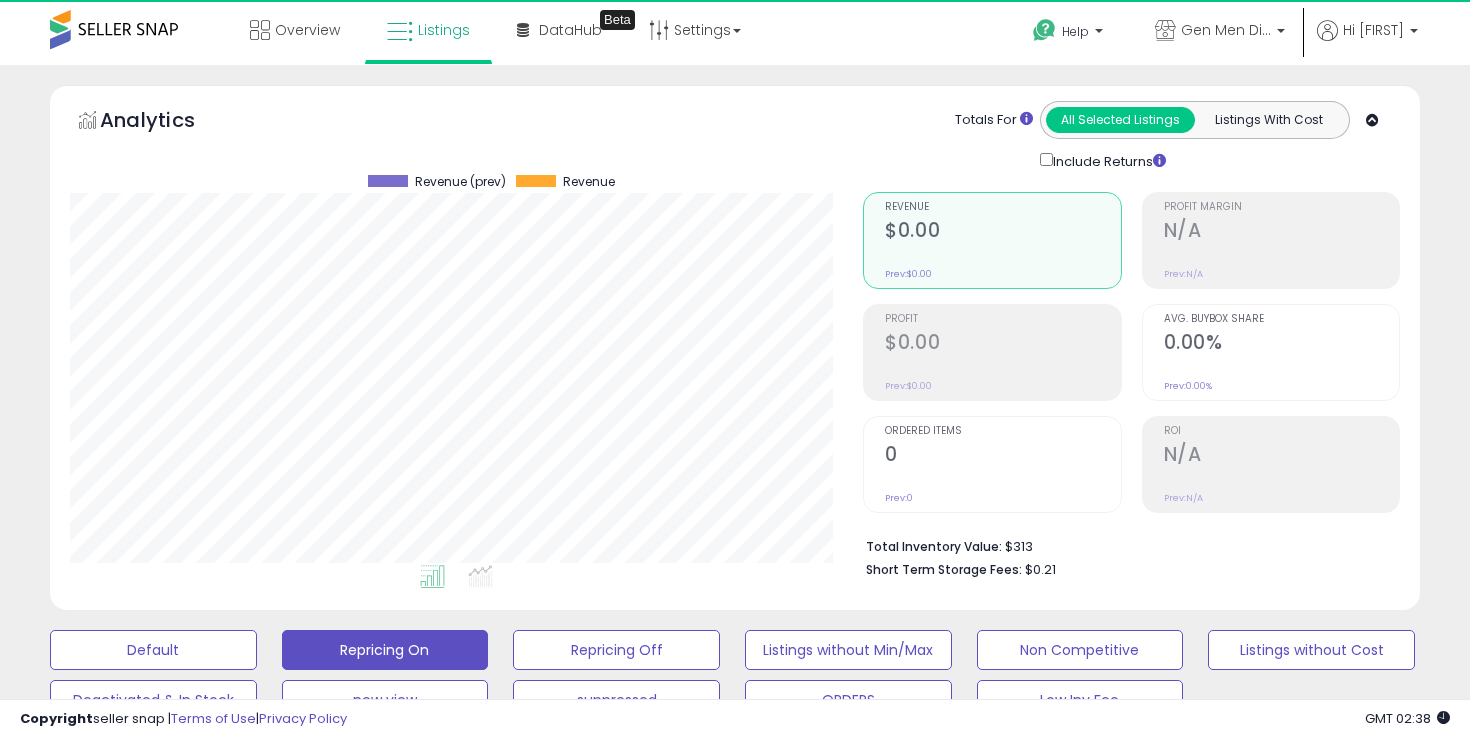 click on "Help
Contact Support
Search Knowledge Hub
Request a Feature" at bounding box center [1070, 36] 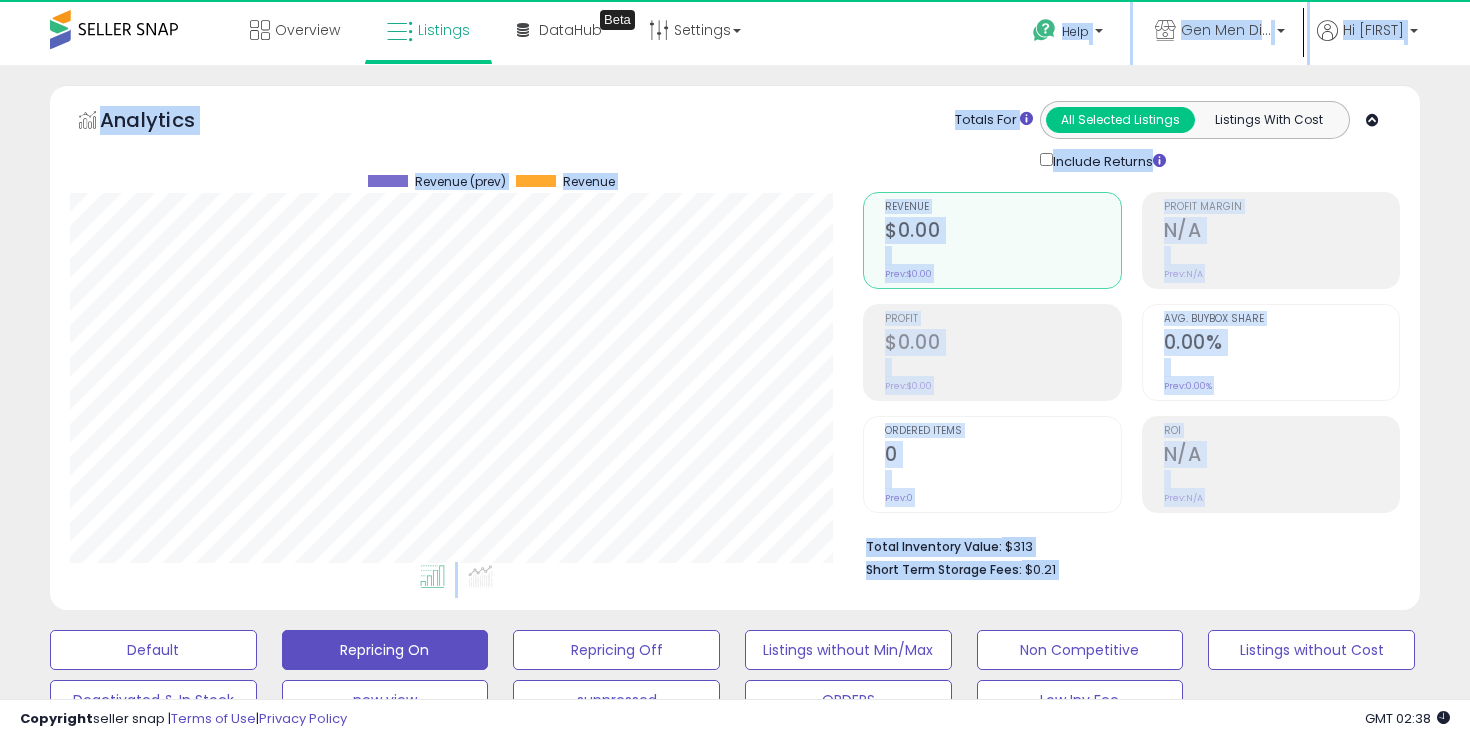 drag, startPoint x: 1026, startPoint y: 32, endPoint x: 1106, endPoint y: 576, distance: 549.8509 